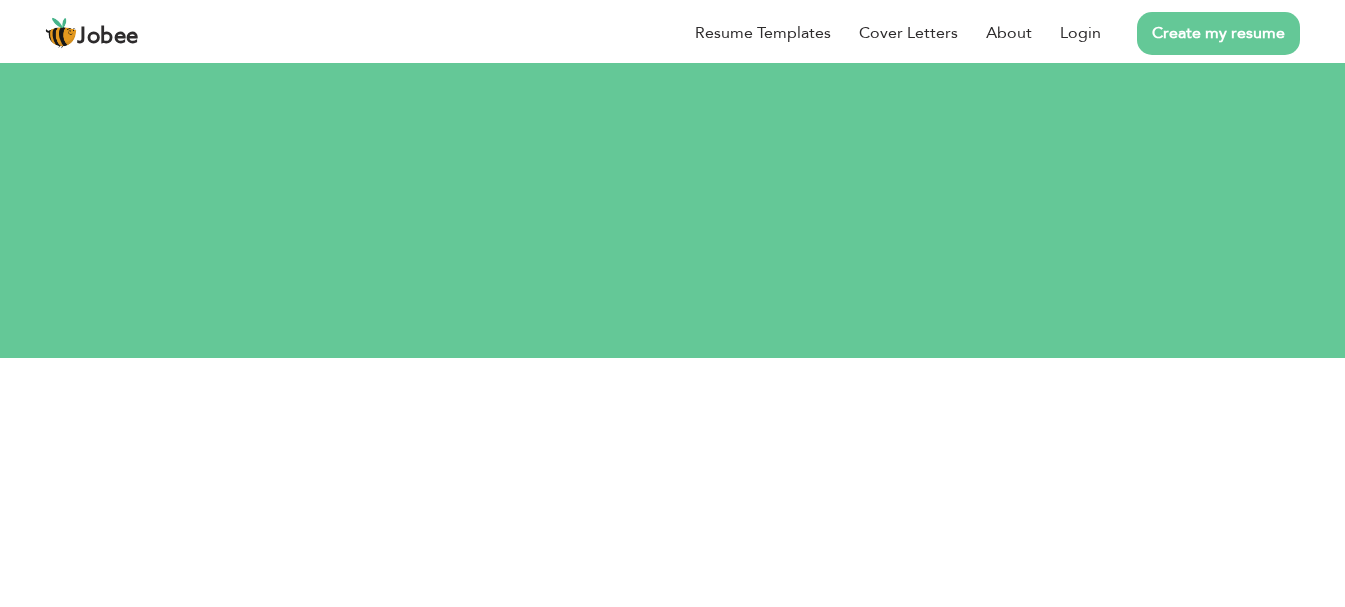 scroll, scrollTop: 0, scrollLeft: 0, axis: both 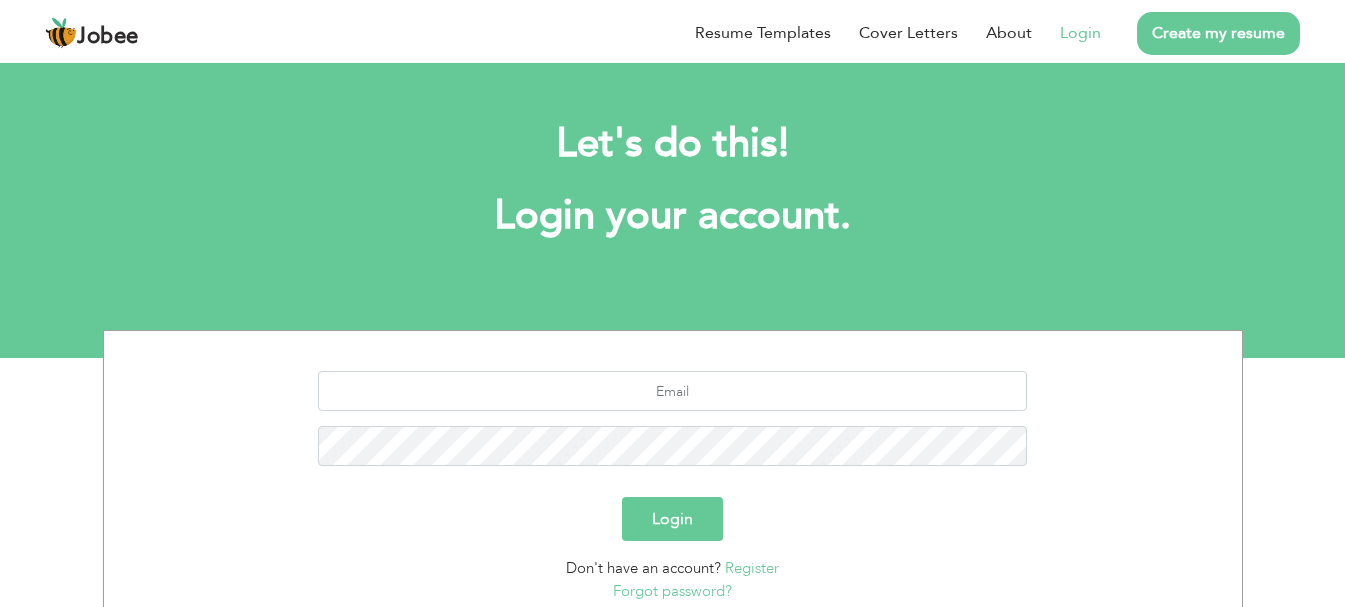 click on "Login" at bounding box center (1080, 33) 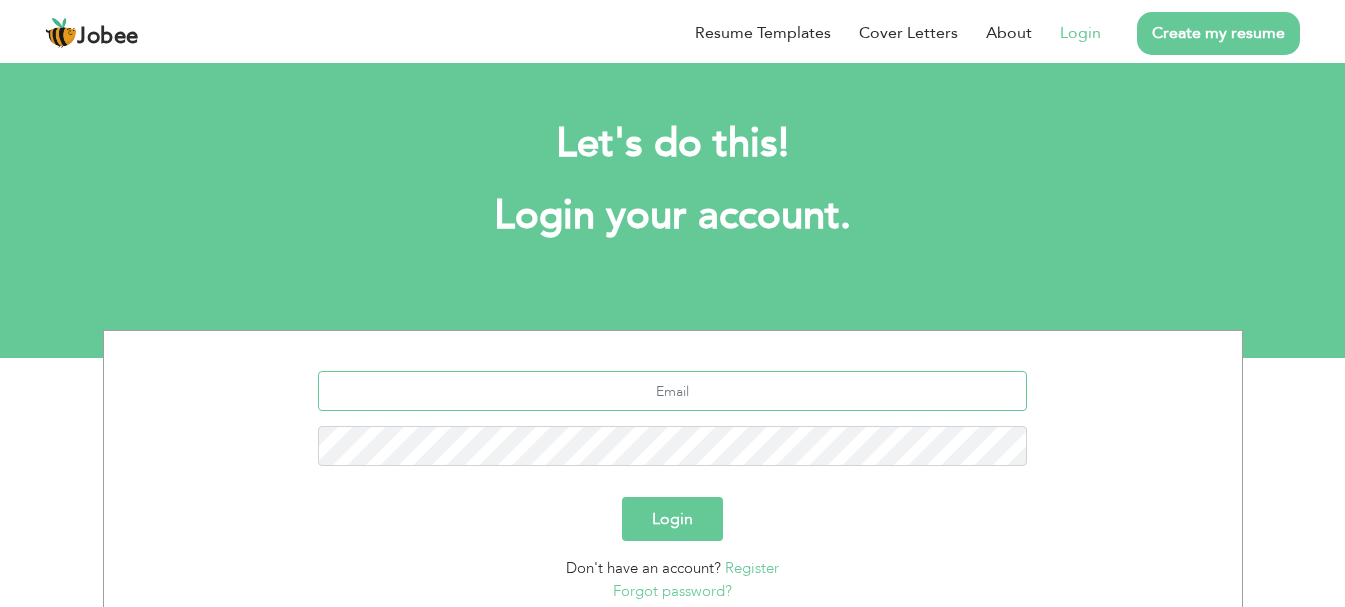 click at bounding box center [672, 391] 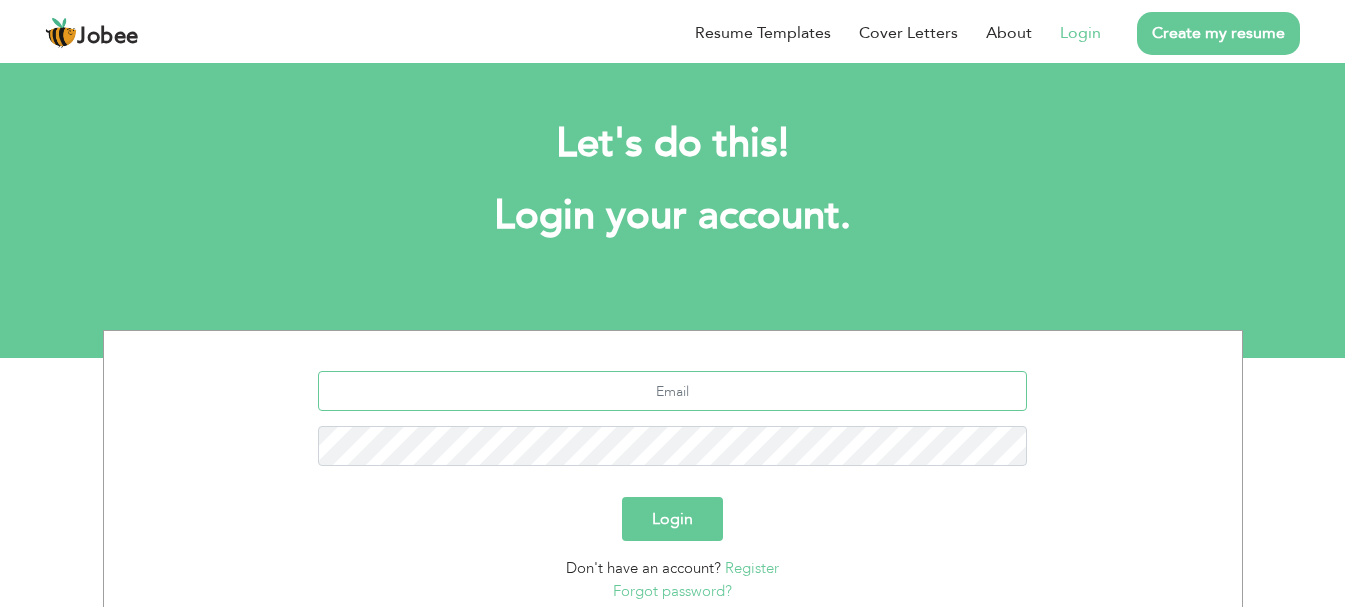 click at bounding box center (672, 391) 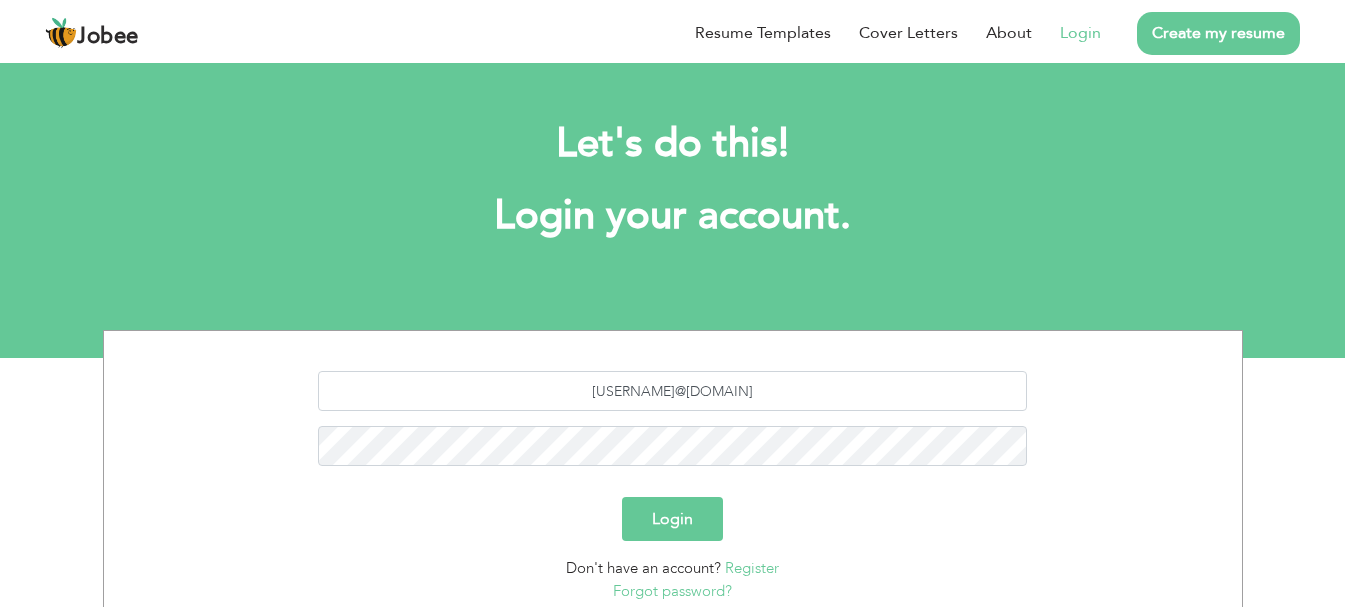 click on "Login" at bounding box center [672, 519] 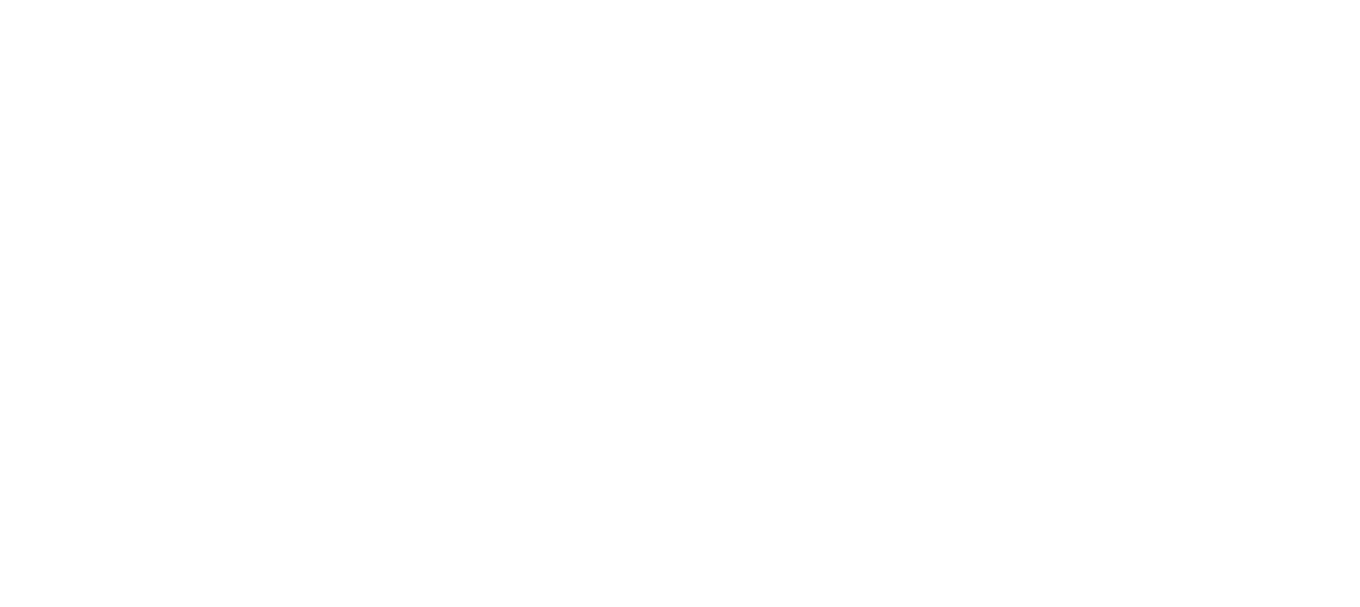 scroll, scrollTop: 0, scrollLeft: 0, axis: both 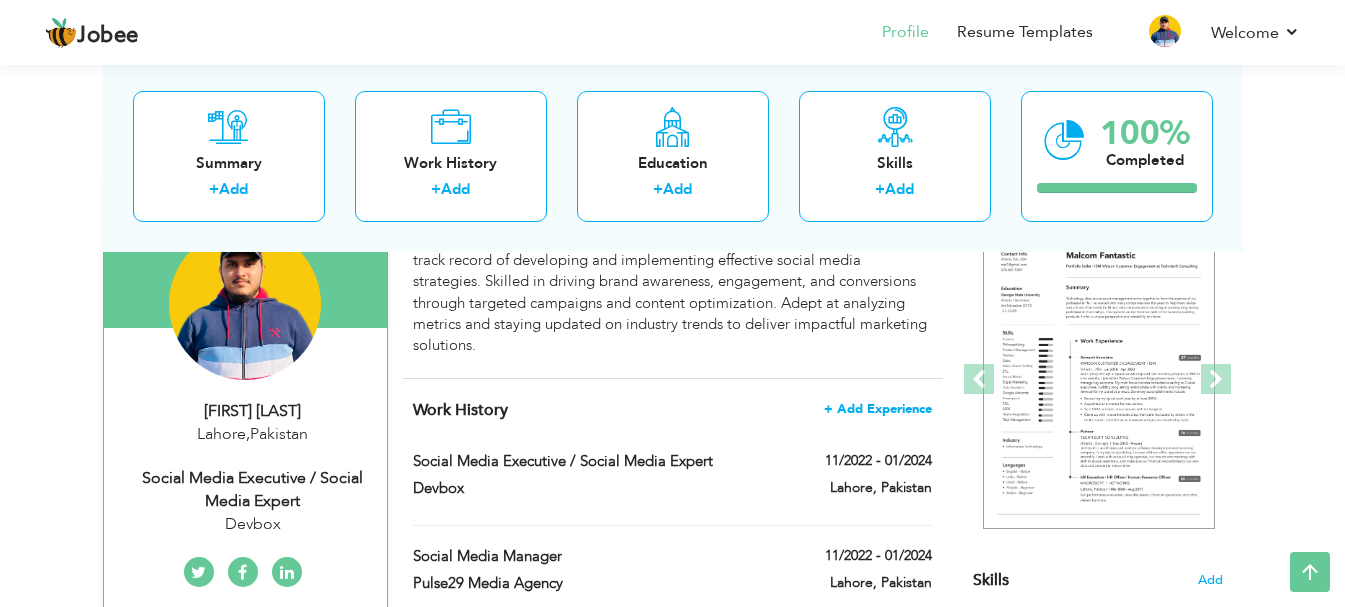 click on "+ Add Experience" at bounding box center [878, 409] 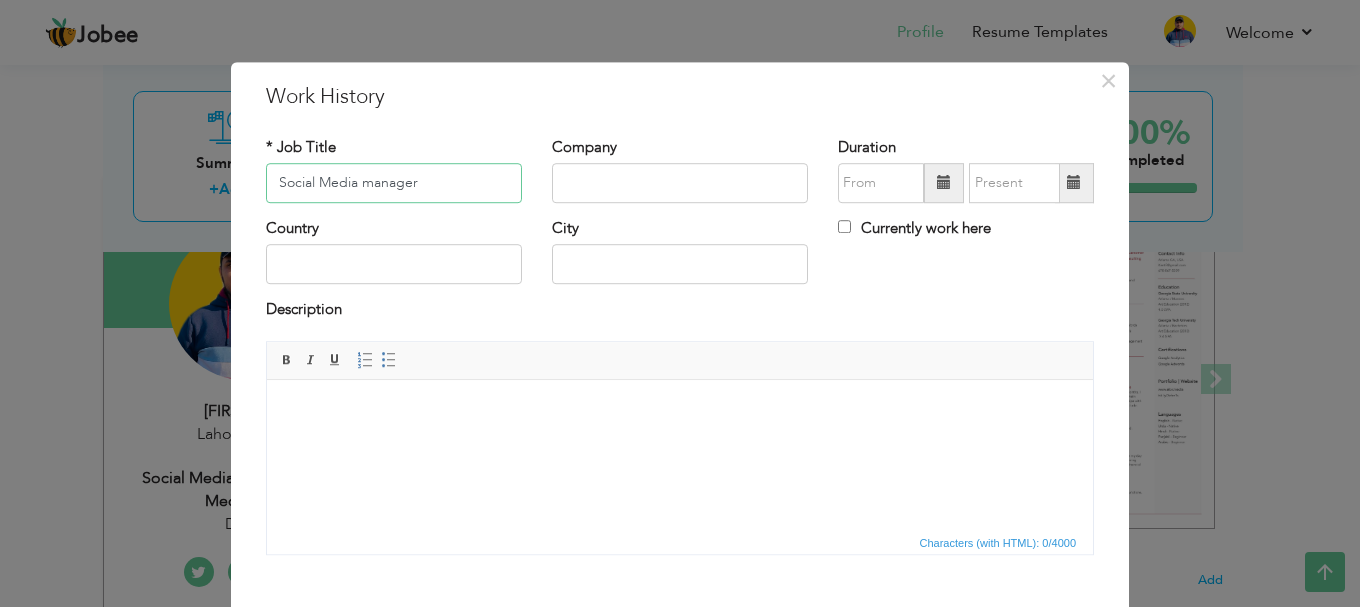 click on "Socia Media manager" at bounding box center [394, 183] 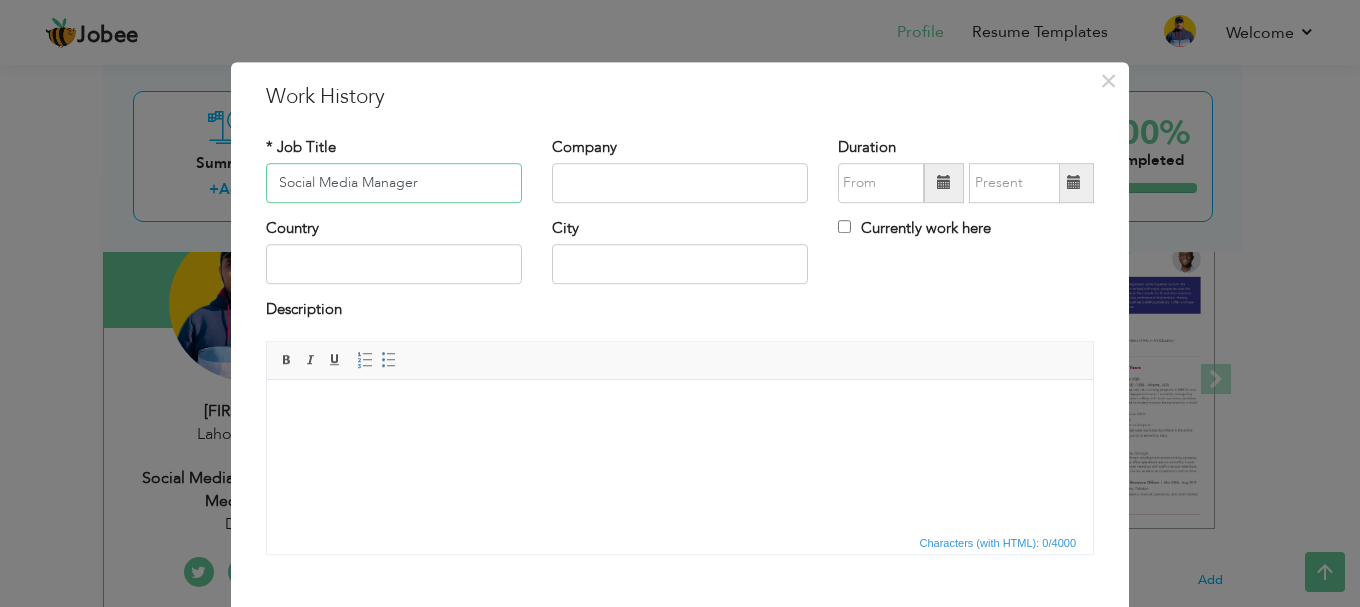 type on "Socia Media Manager" 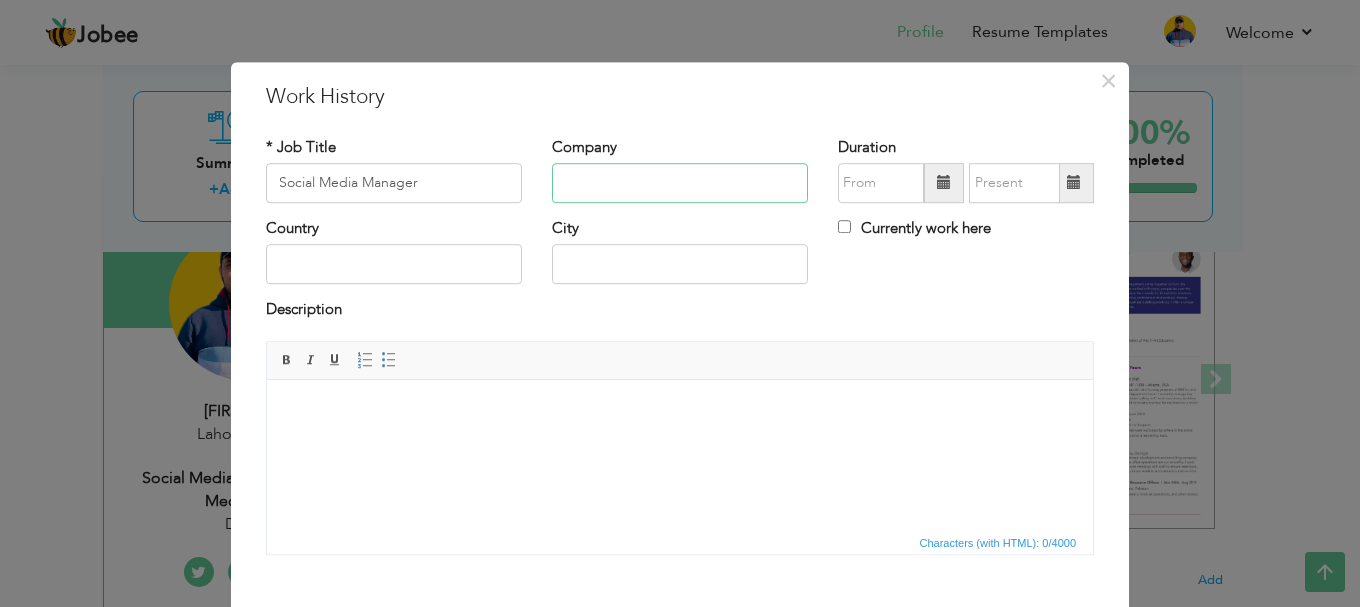 click at bounding box center (680, 183) 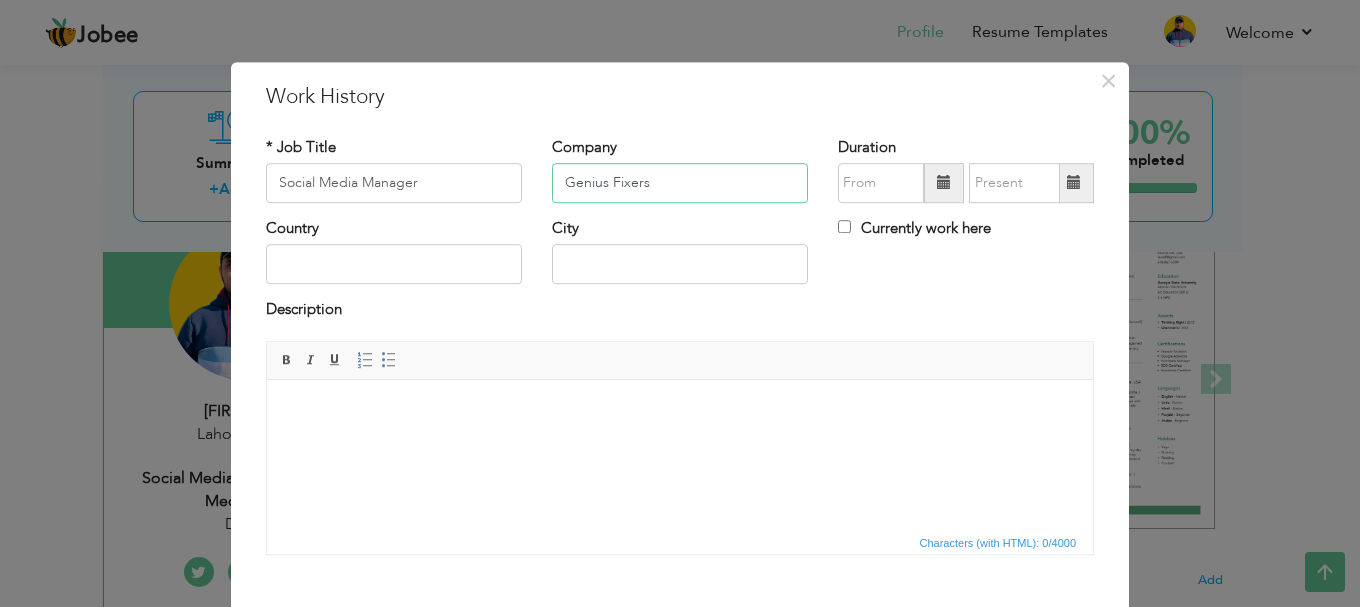 type on "Genius Fixers" 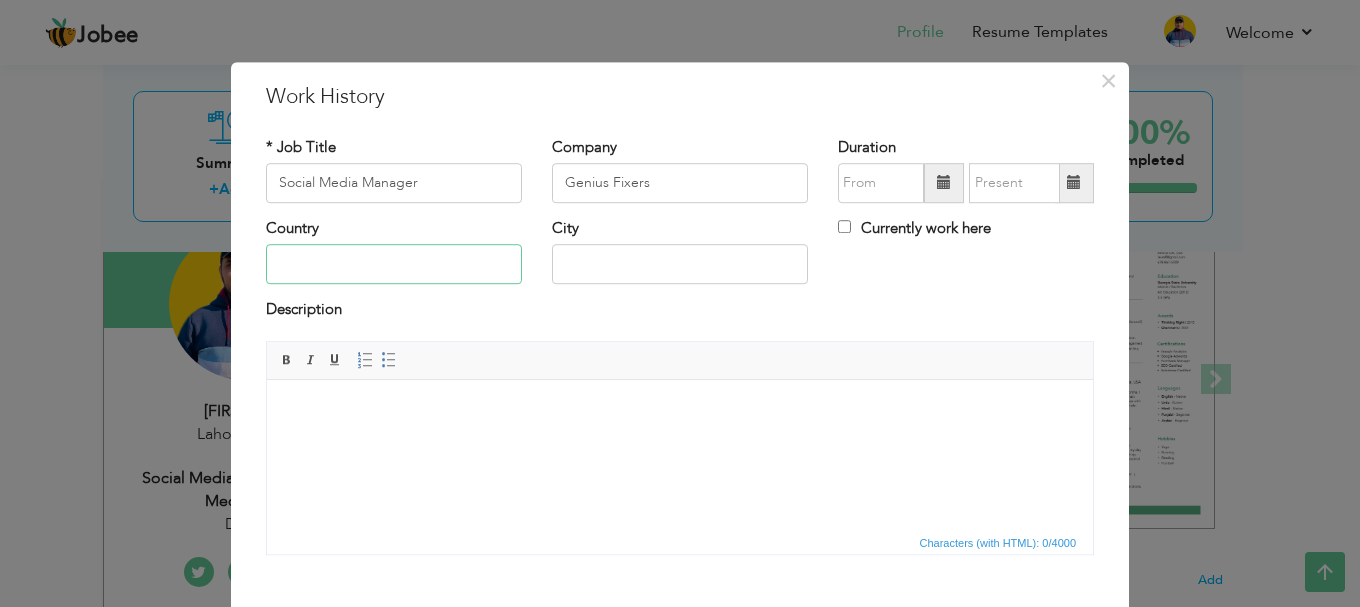 click at bounding box center (394, 265) 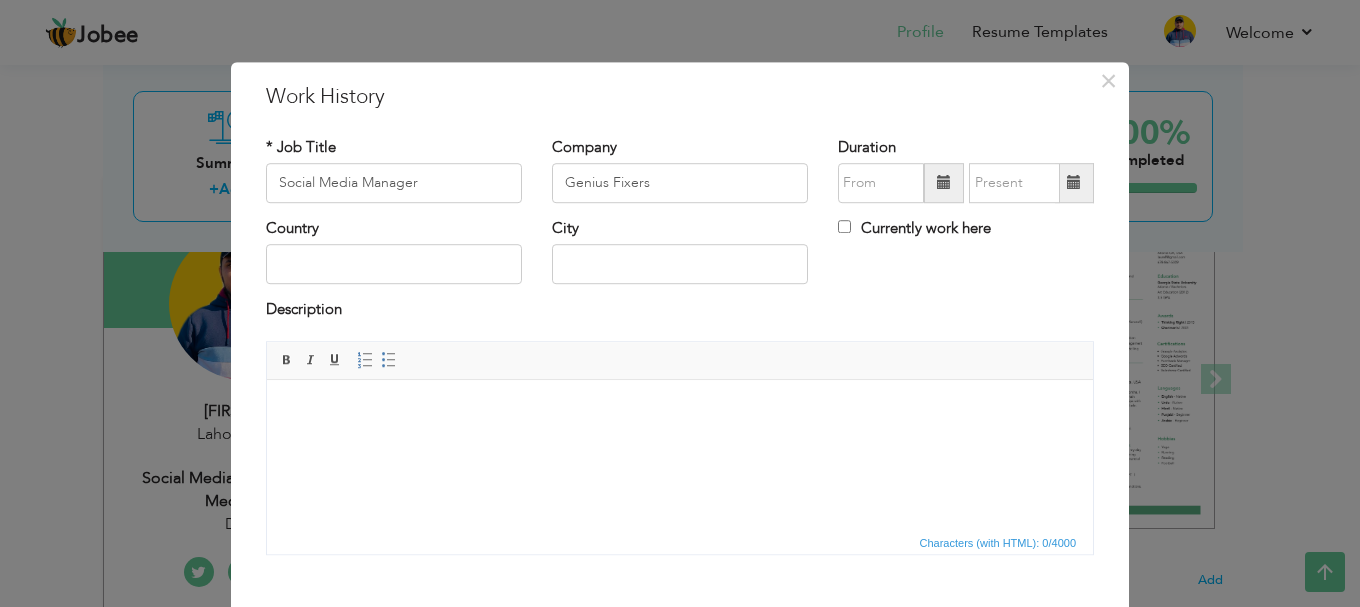 click at bounding box center (944, 183) 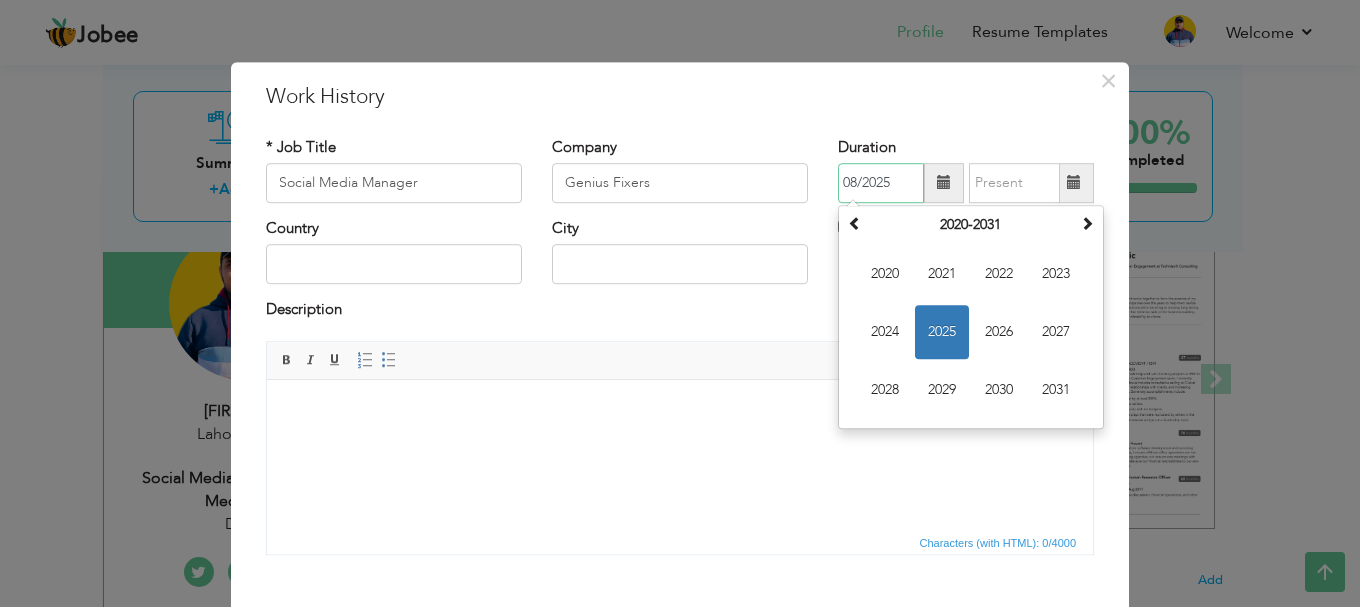 click on "2025" at bounding box center (942, 332) 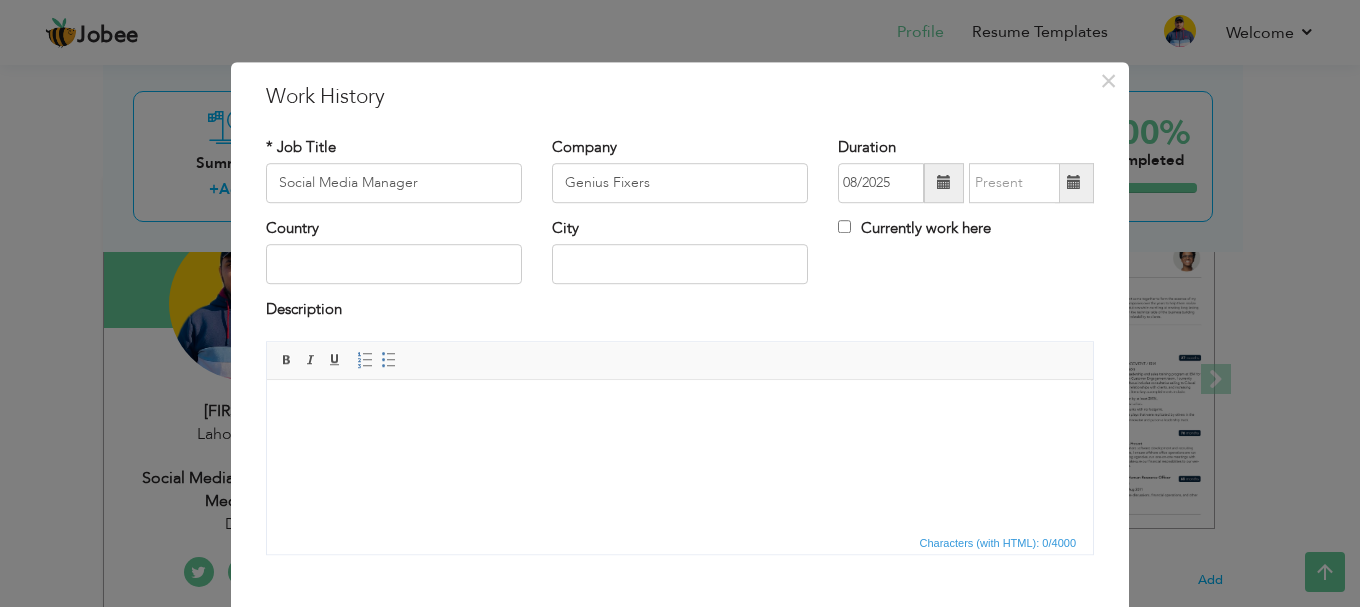 click at bounding box center (944, 183) 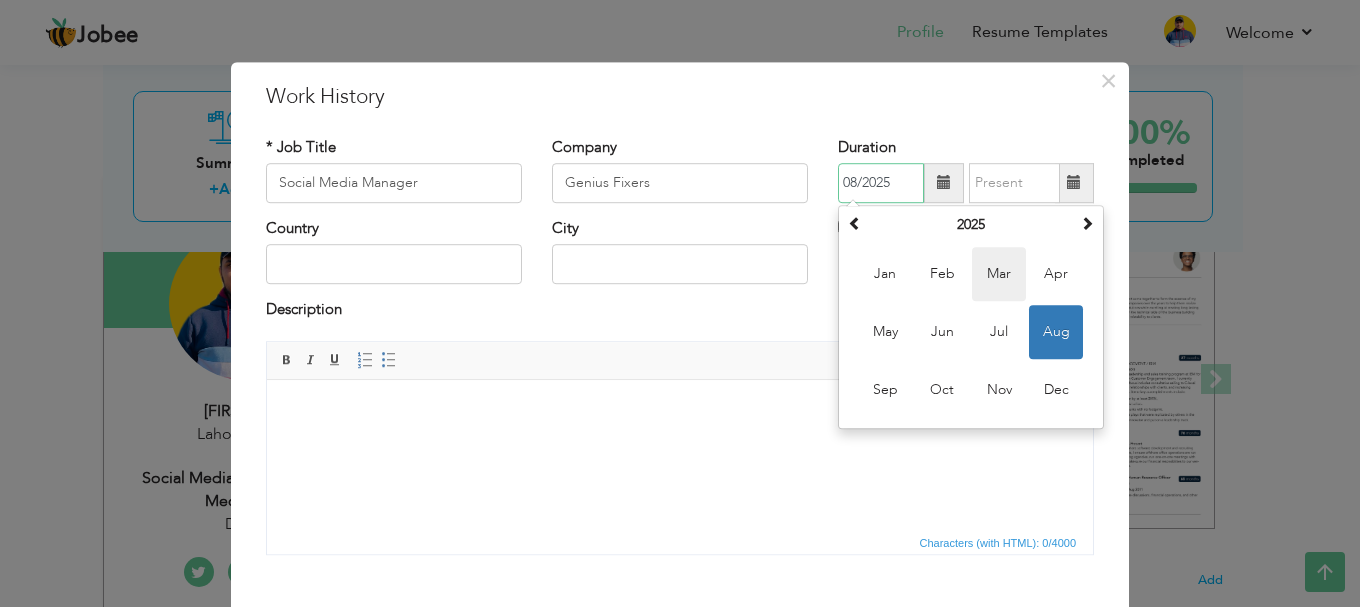 click on "Mar" at bounding box center [999, 274] 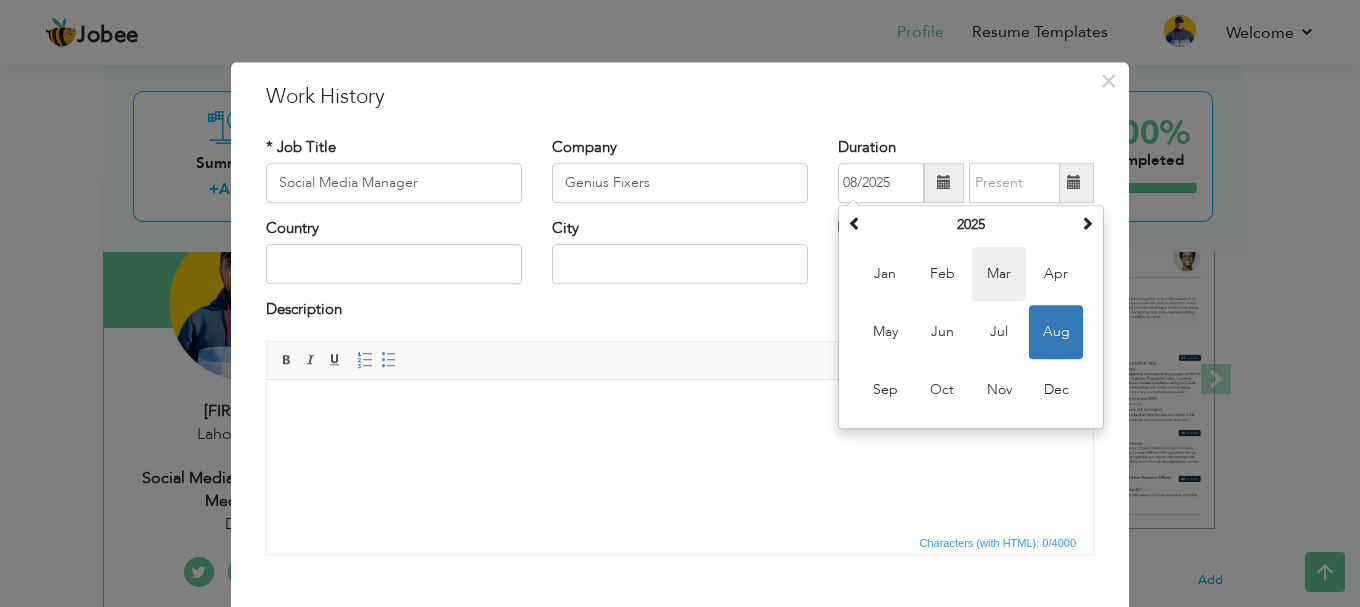type on "03/2025" 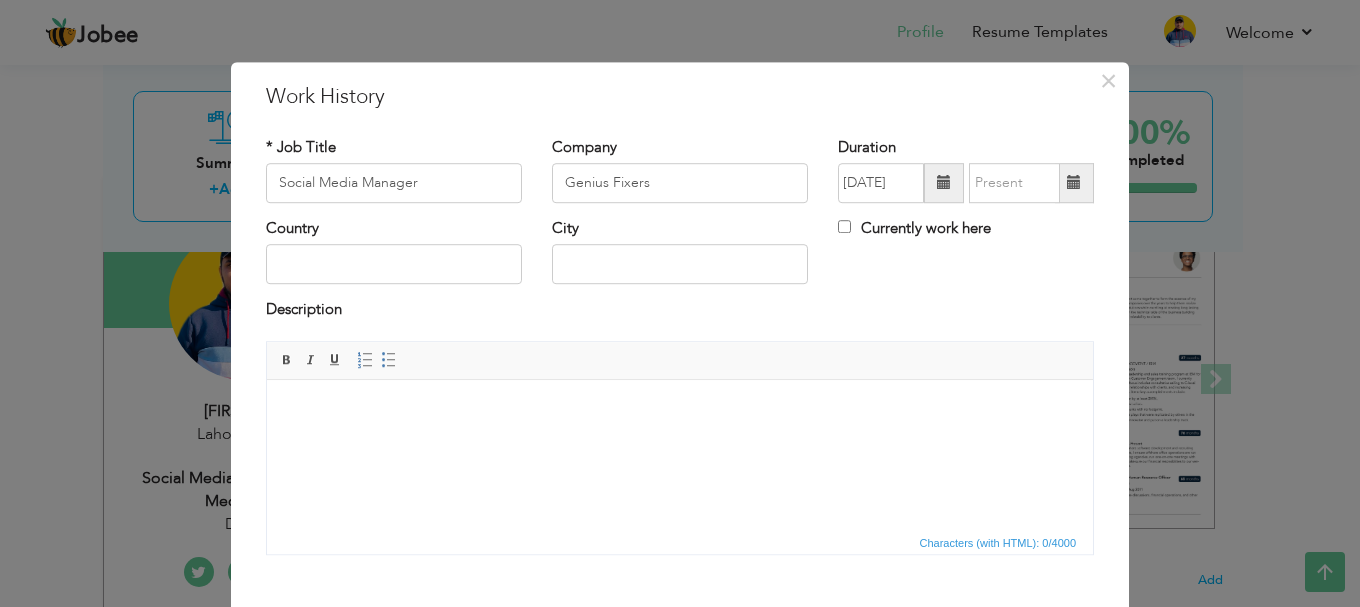 click at bounding box center [1074, 183] 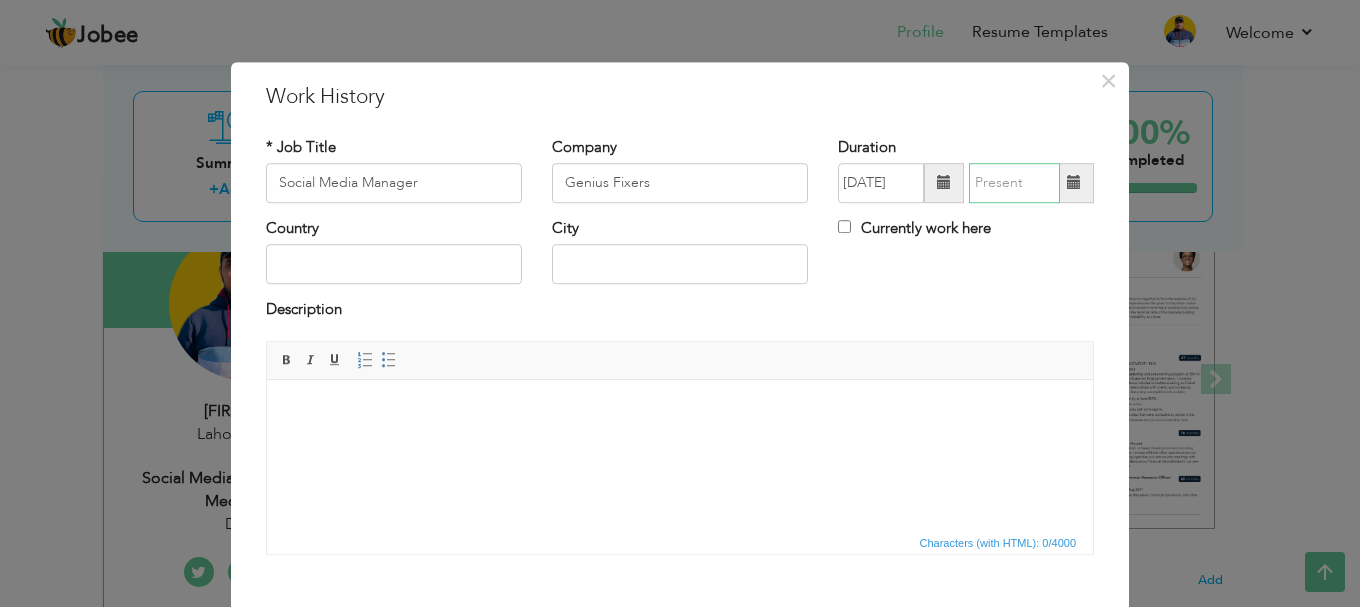 type on "08/2025" 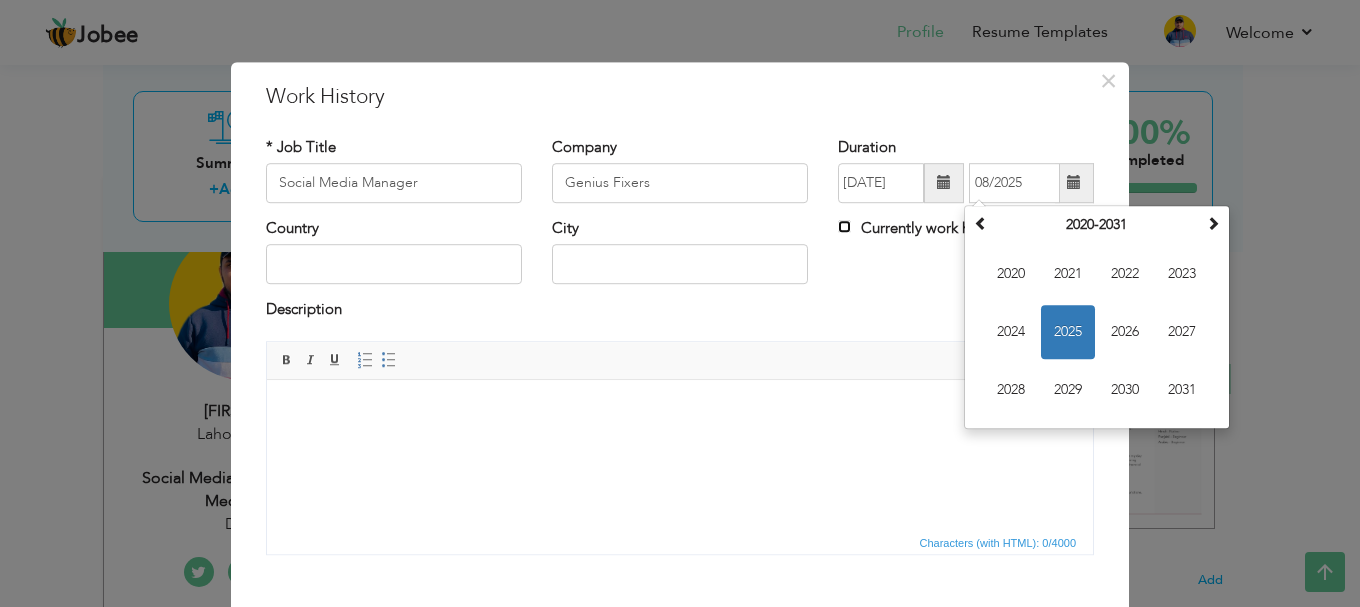 click on "Currently work here" at bounding box center [844, 226] 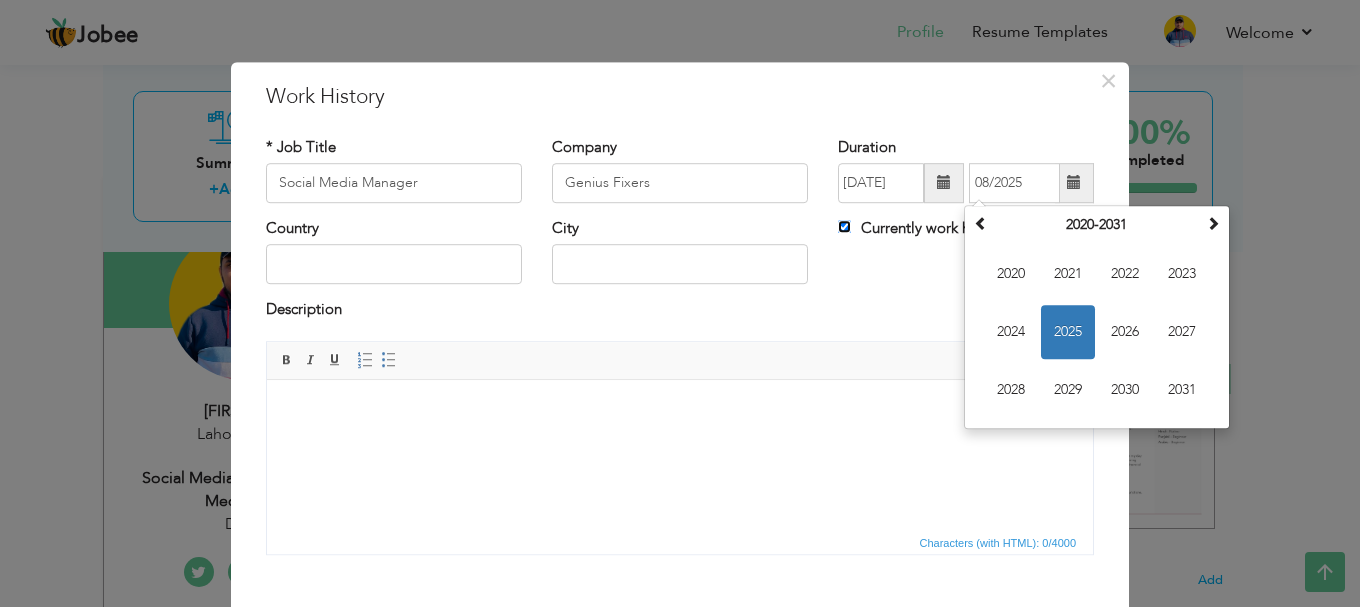 type 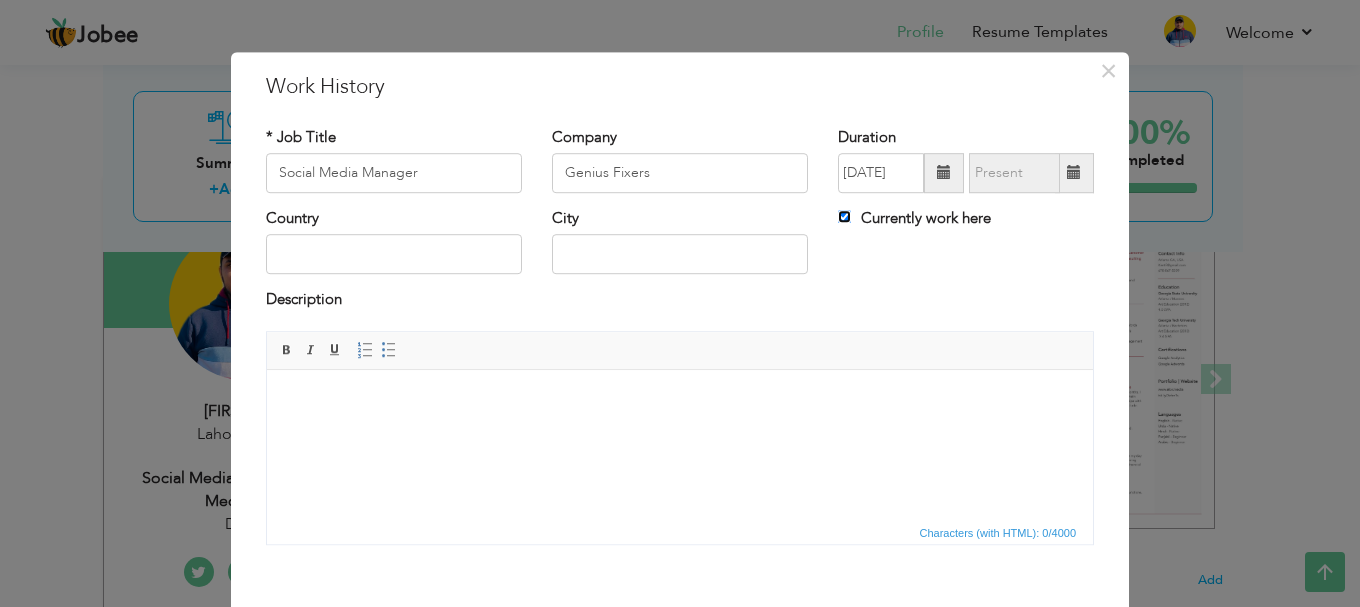 scroll, scrollTop: 110, scrollLeft: 0, axis: vertical 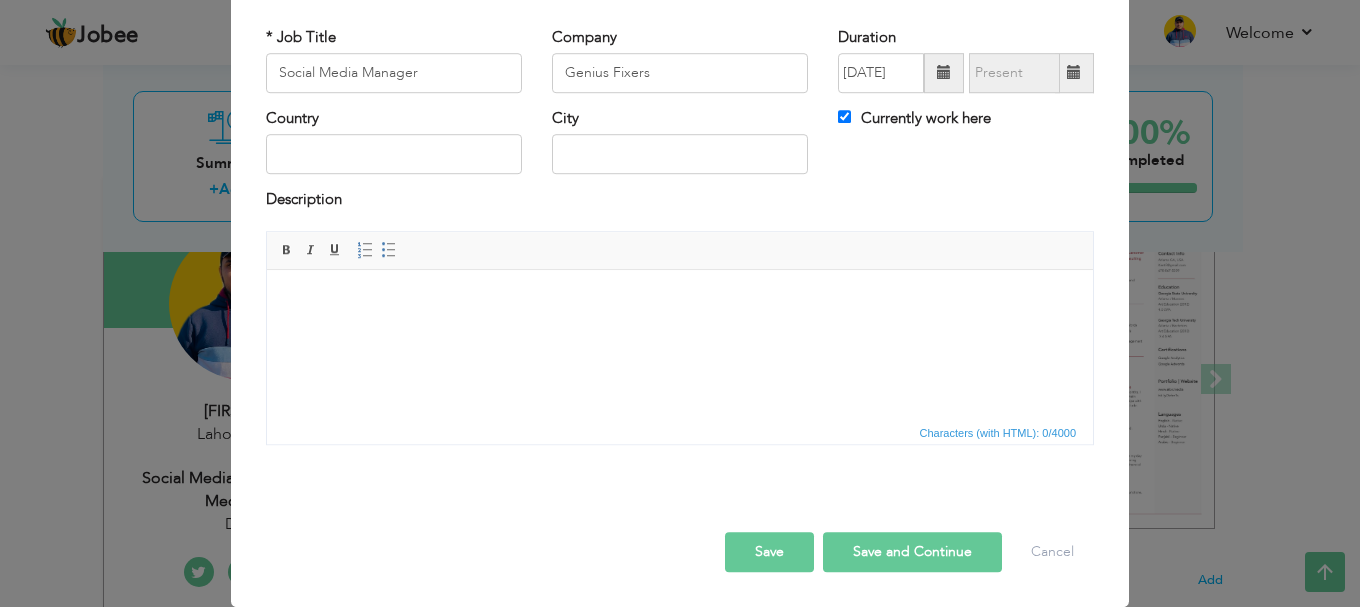 click on "Save and Continue" at bounding box center (912, 552) 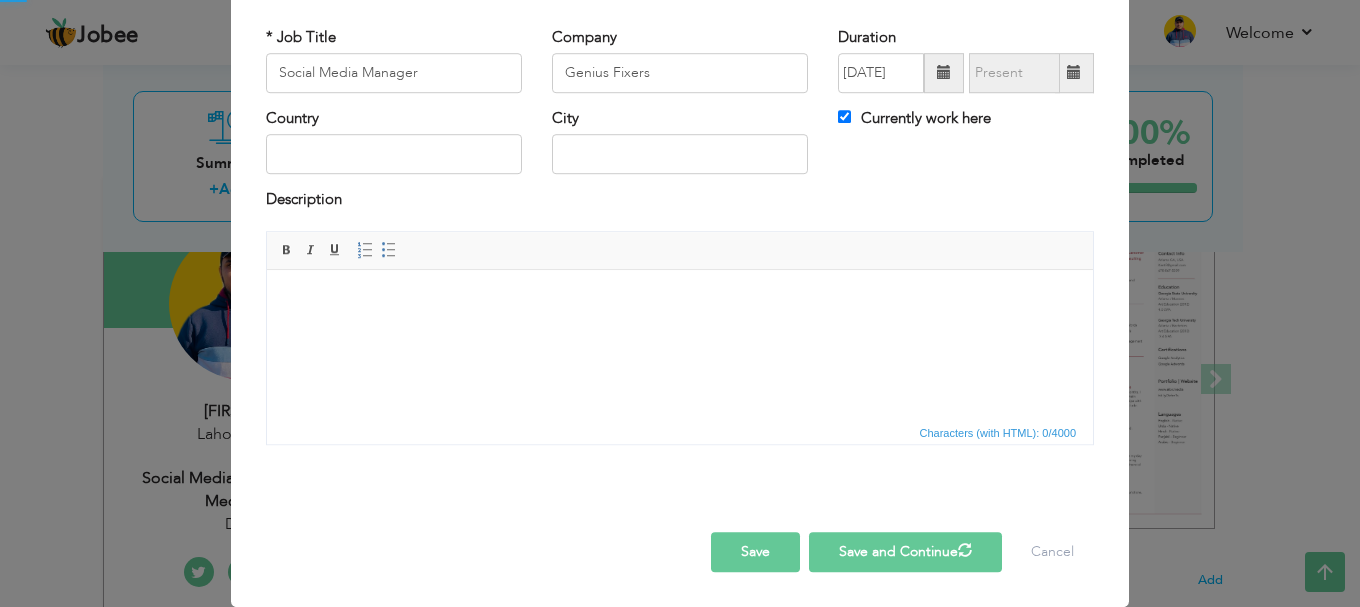 type 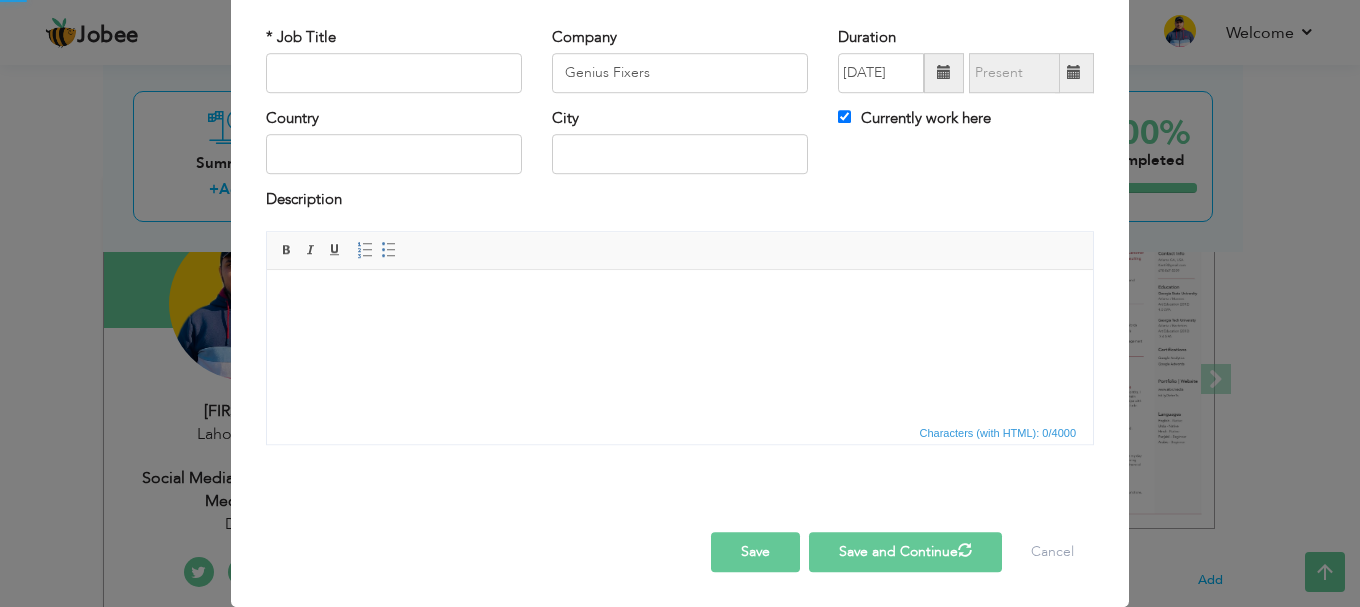 type 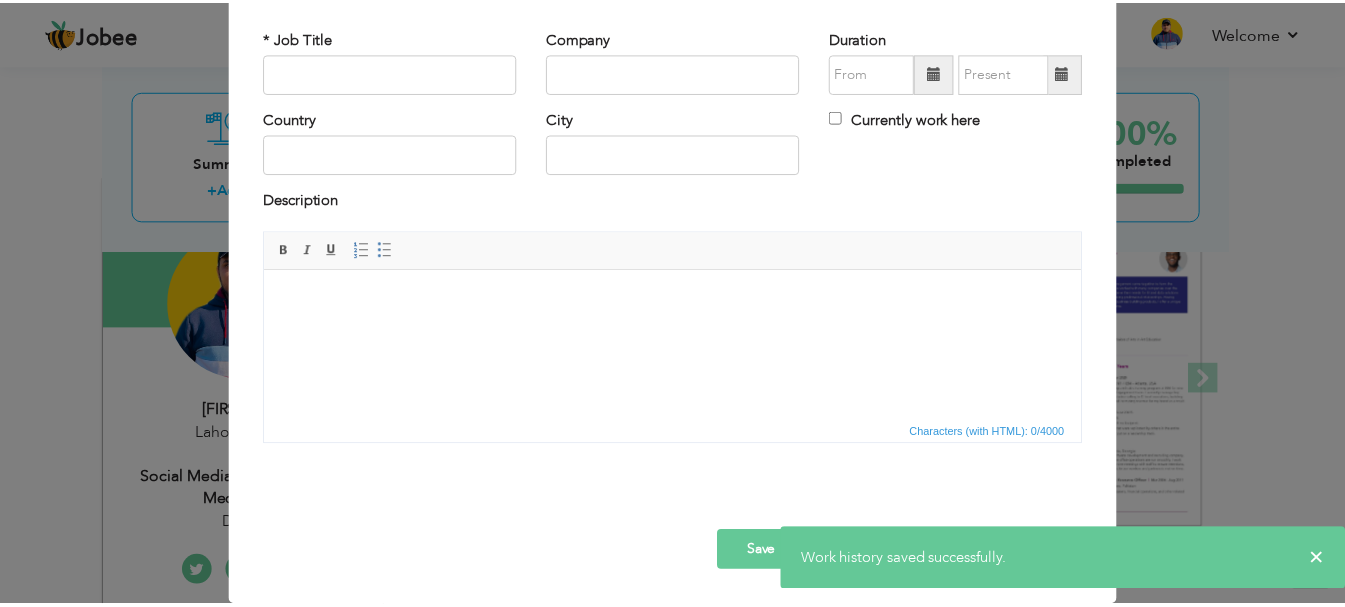 scroll, scrollTop: 0, scrollLeft: 0, axis: both 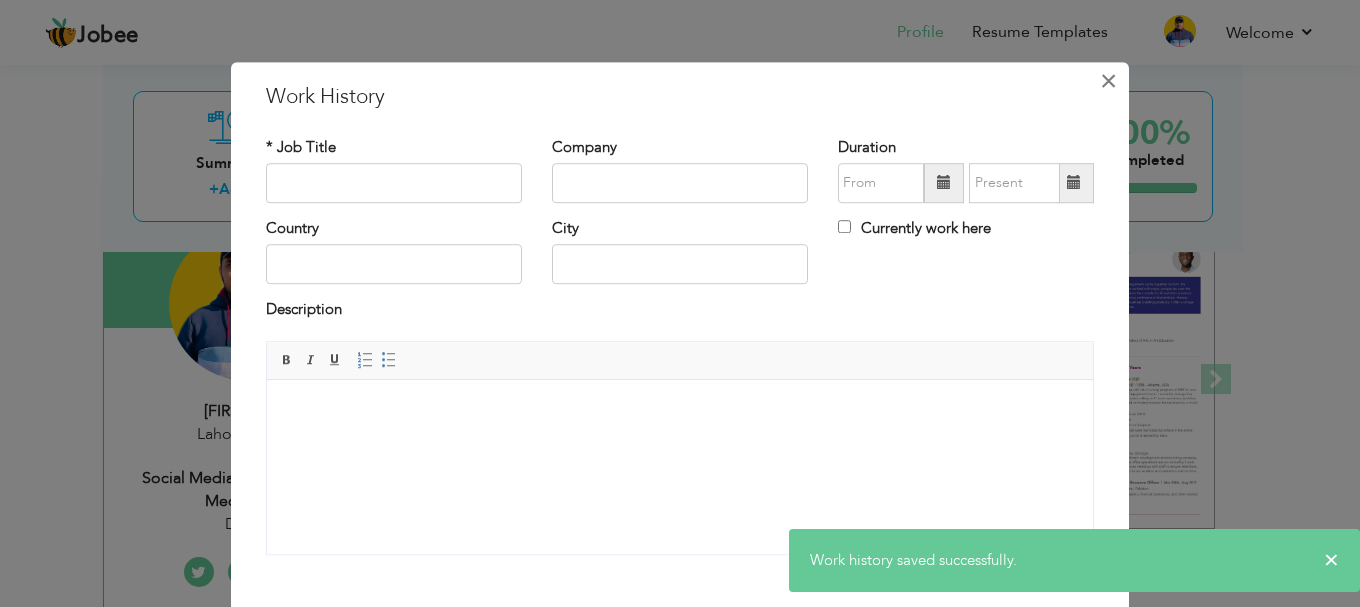 click on "×" at bounding box center (1108, 81) 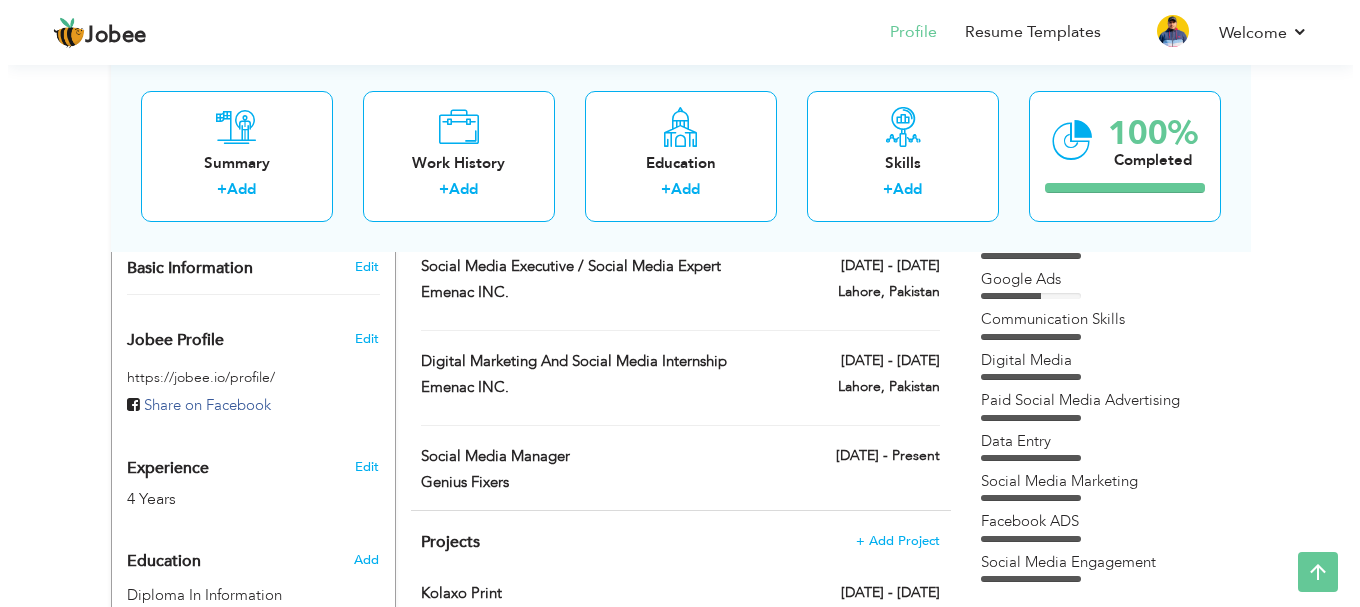 scroll, scrollTop: 600, scrollLeft: 0, axis: vertical 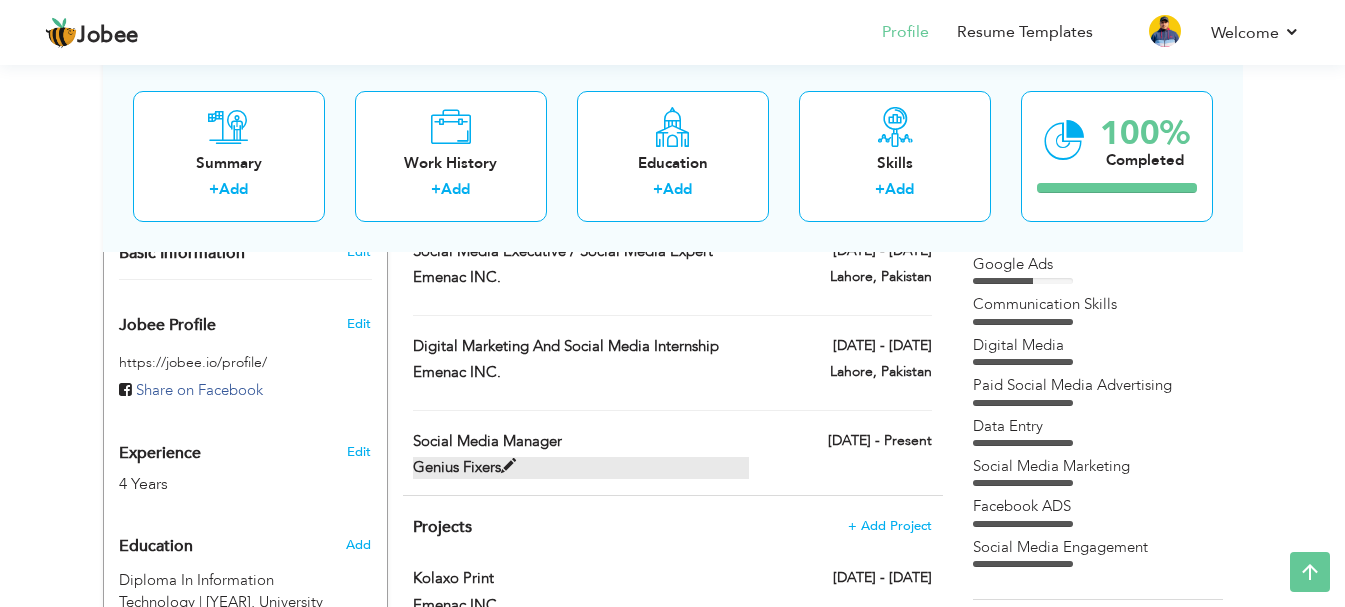 click at bounding box center (508, 466) 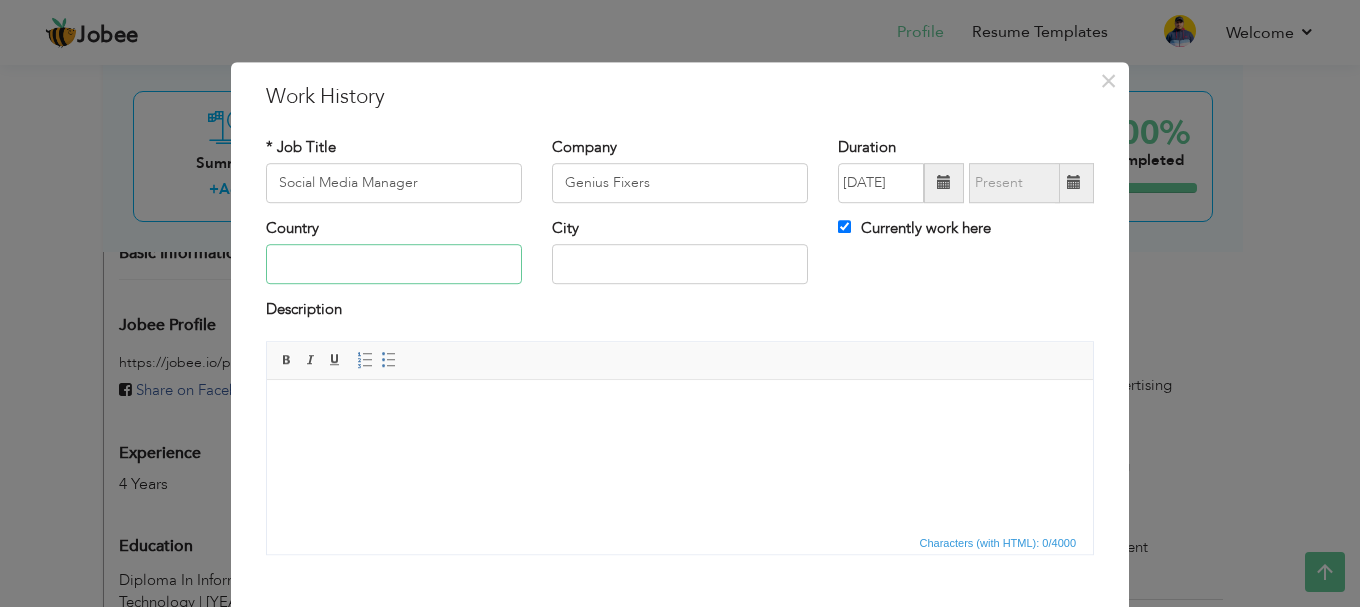 click at bounding box center [394, 265] 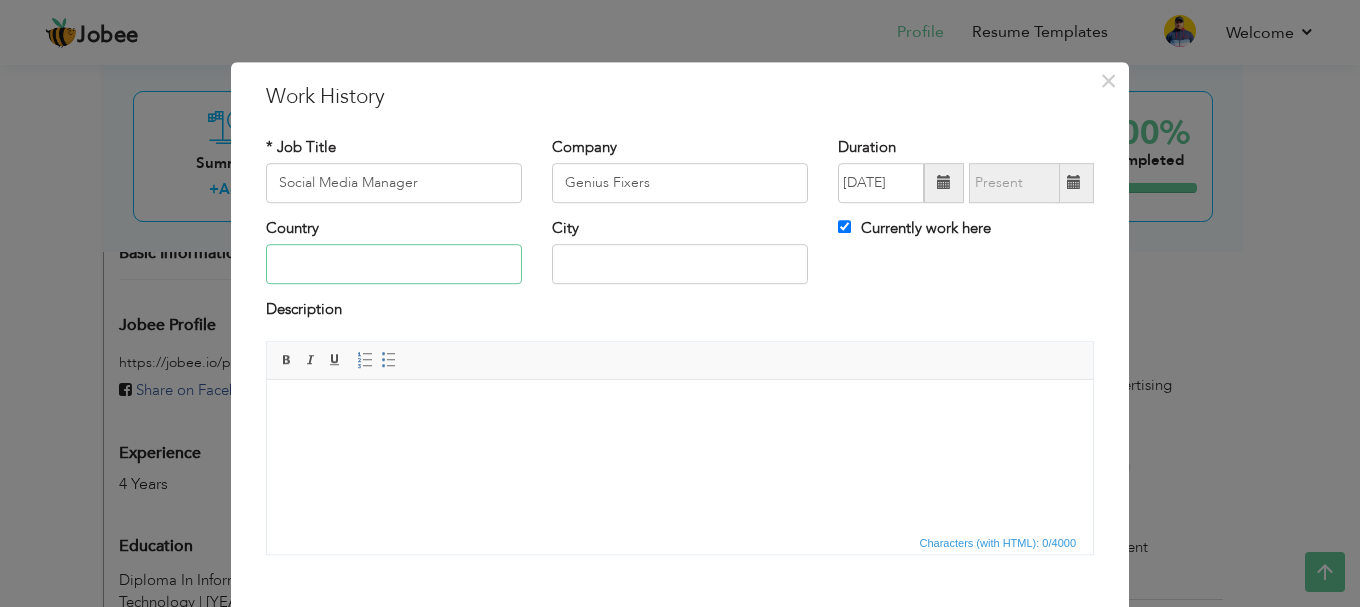 type on "Pakistan" 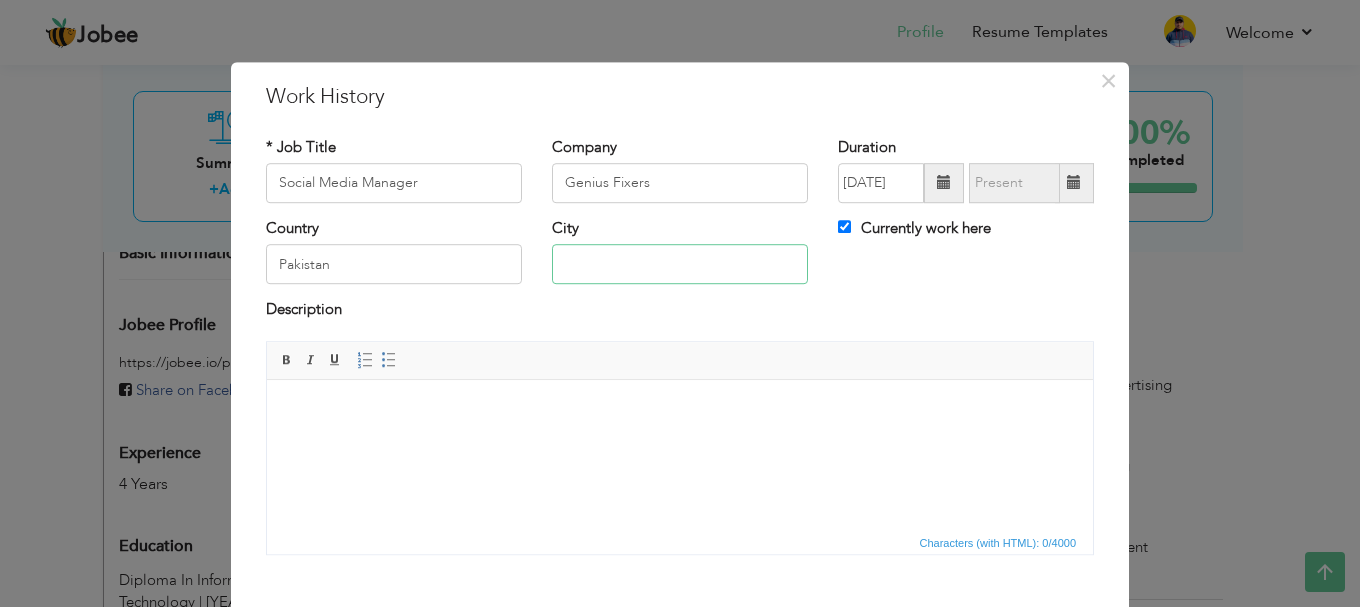type on "Lahore" 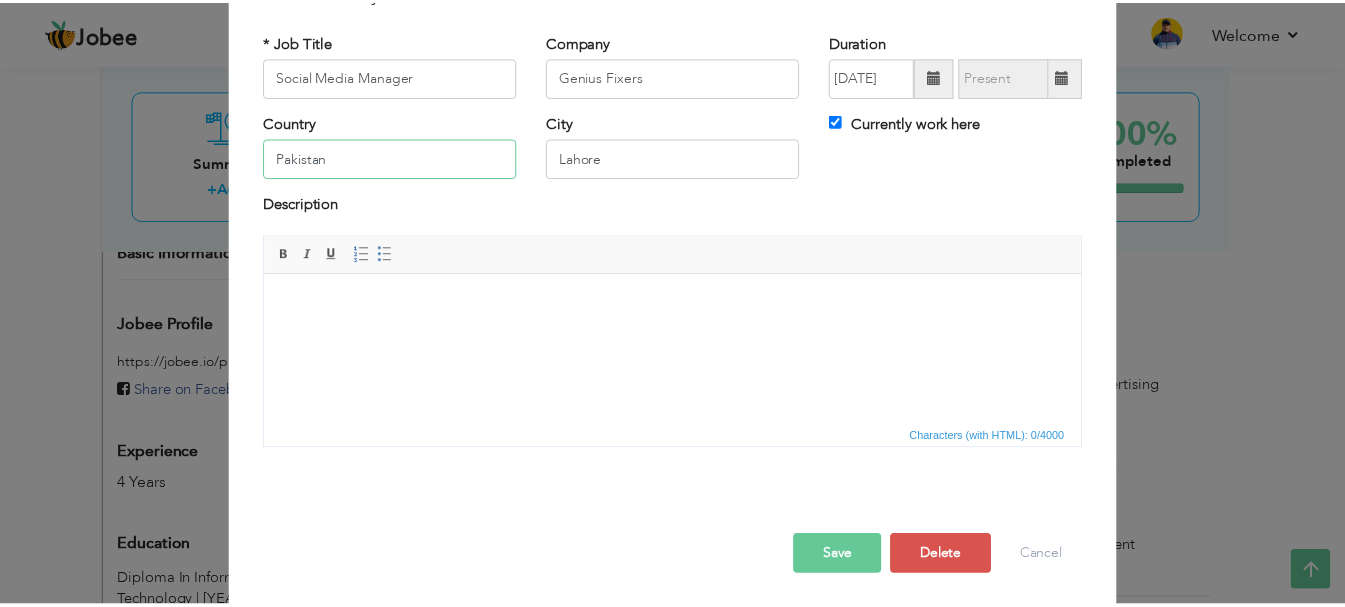 scroll, scrollTop: 110, scrollLeft: 0, axis: vertical 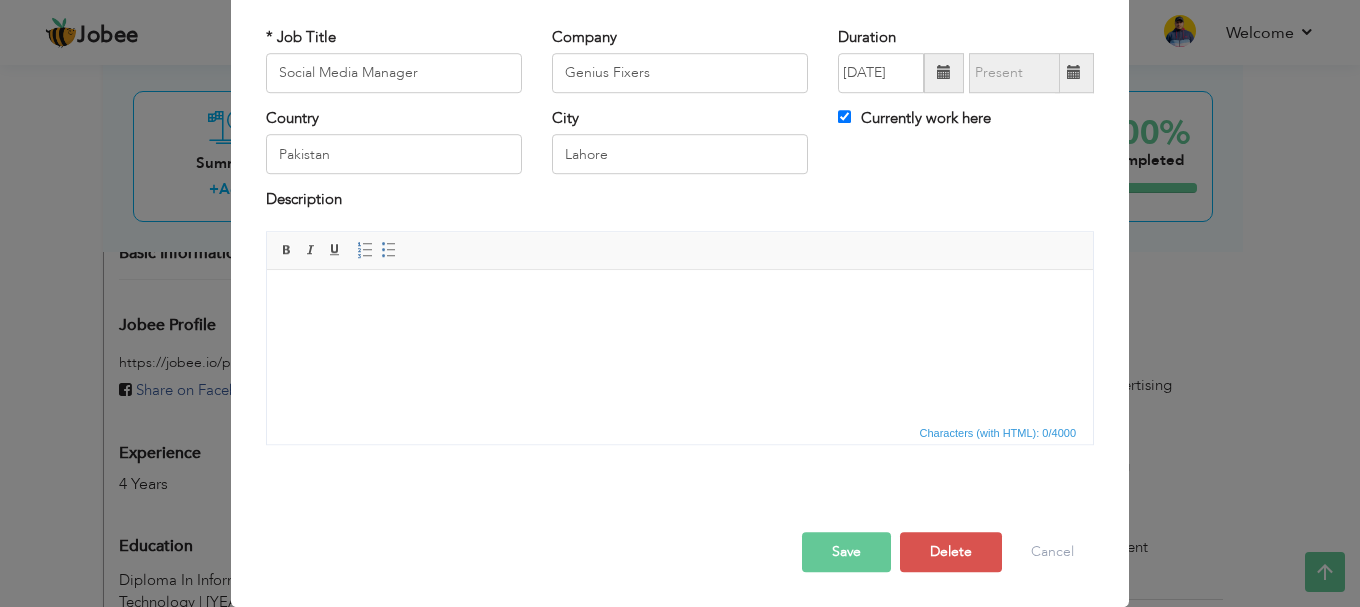 click on "Save" at bounding box center [846, 552] 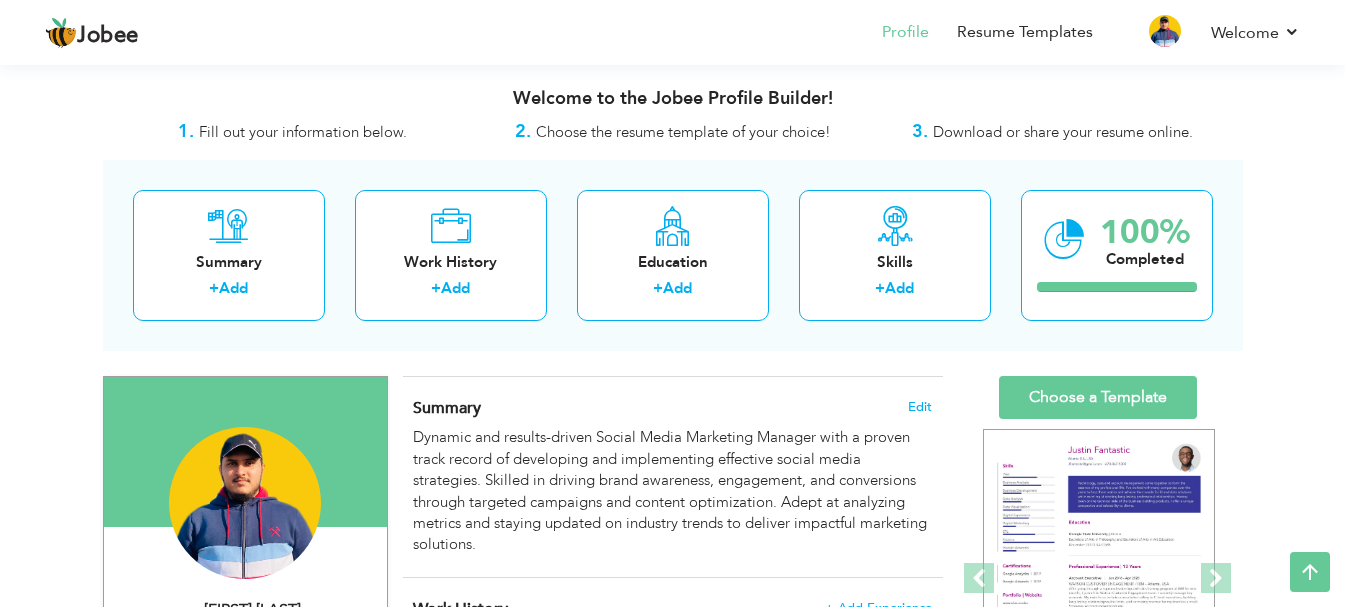 scroll, scrollTop: 0, scrollLeft: 0, axis: both 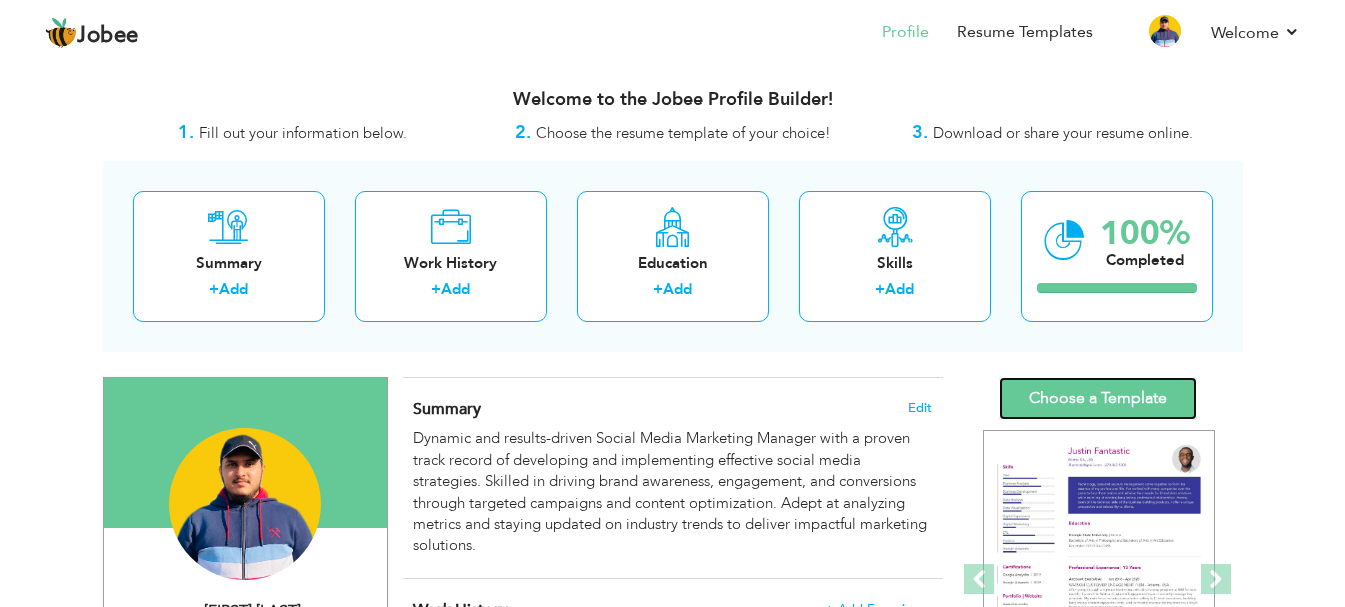 click on "Choose a Template" at bounding box center [1098, 398] 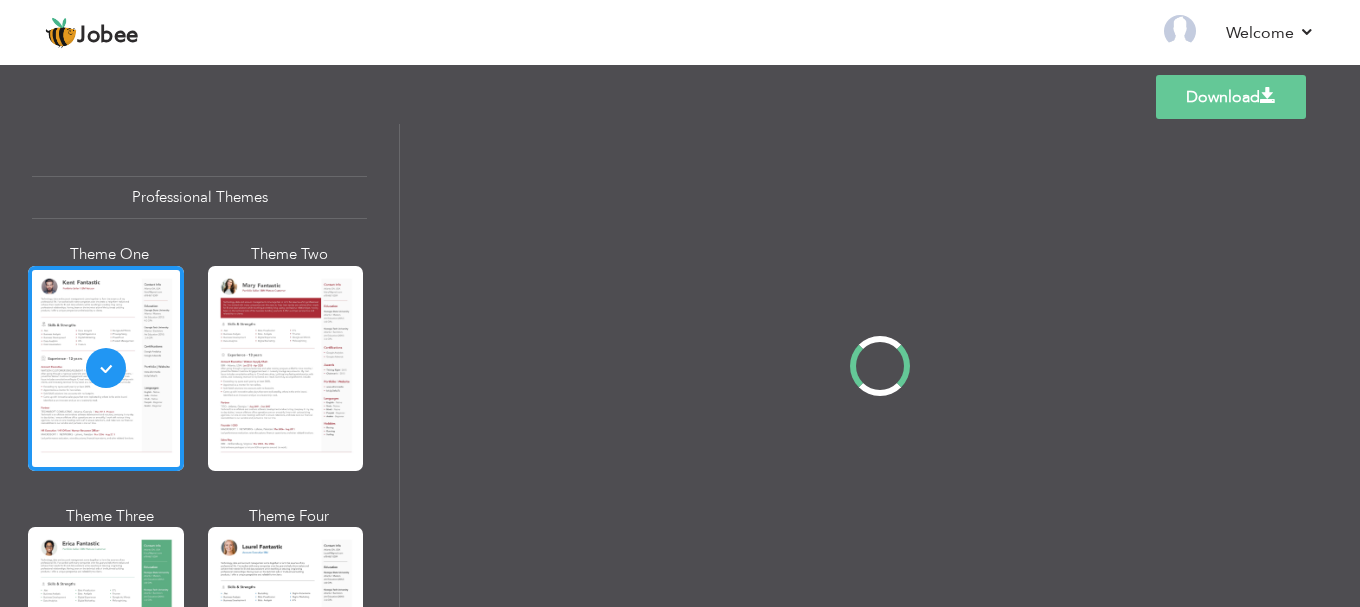 scroll, scrollTop: 0, scrollLeft: 0, axis: both 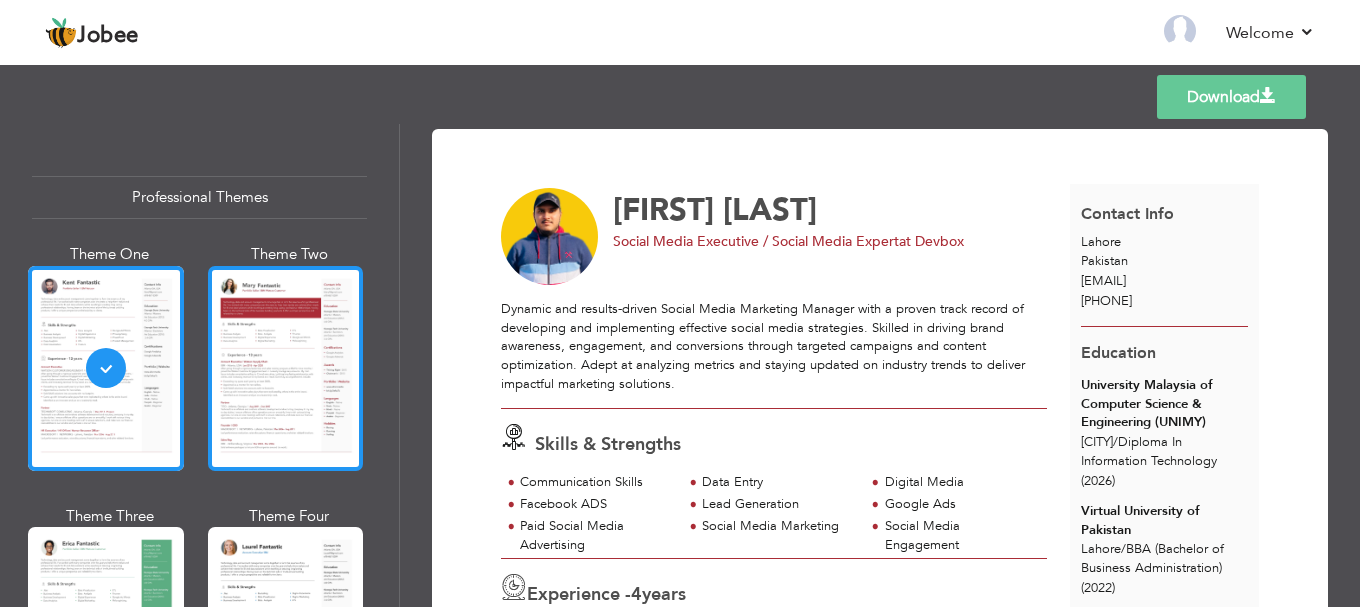 click at bounding box center [286, 368] 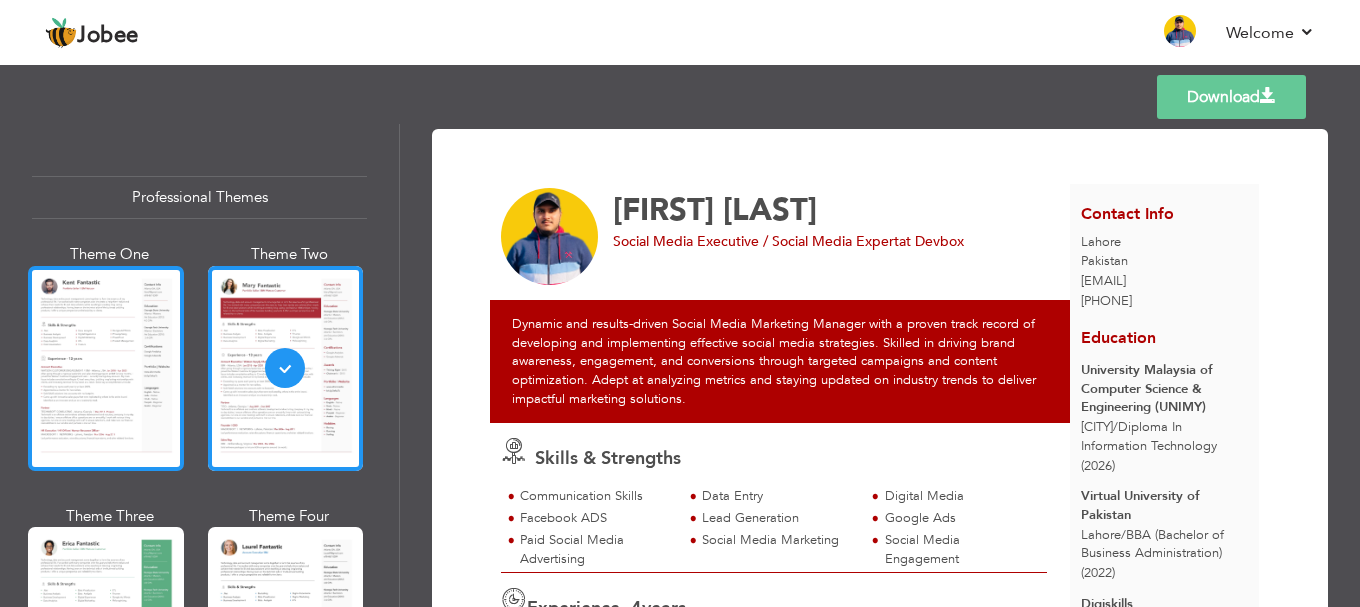 click at bounding box center (106, 368) 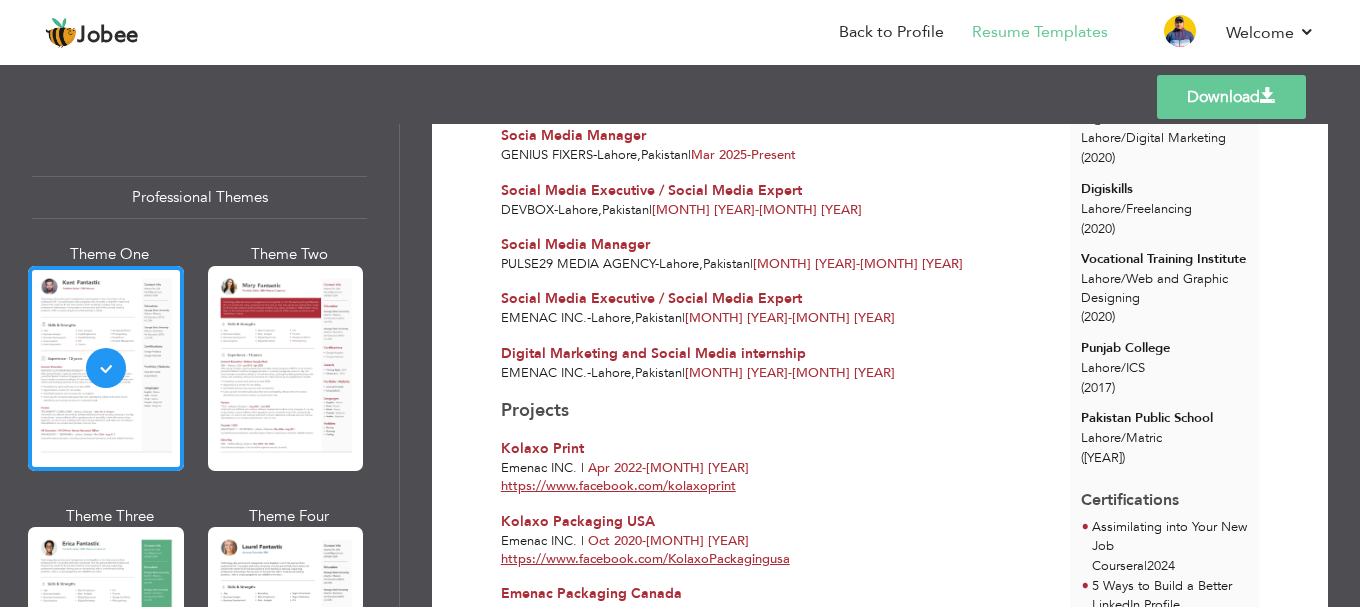 scroll, scrollTop: 800, scrollLeft: 0, axis: vertical 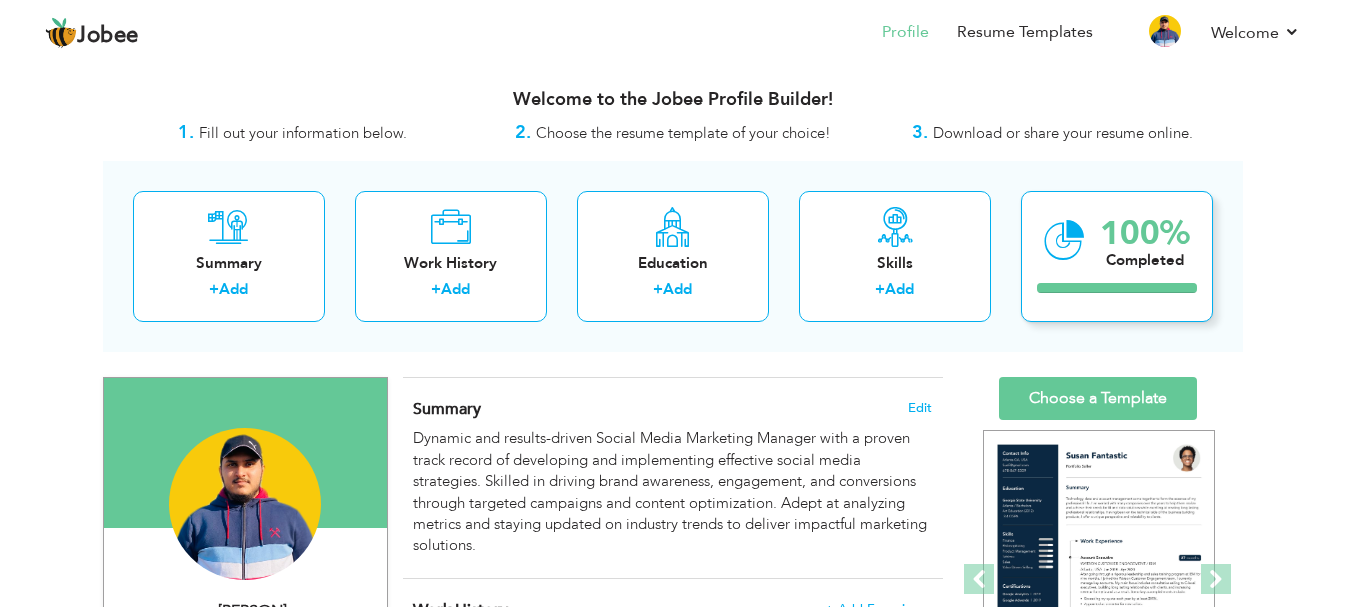 click on "100%" at bounding box center (1145, 233) 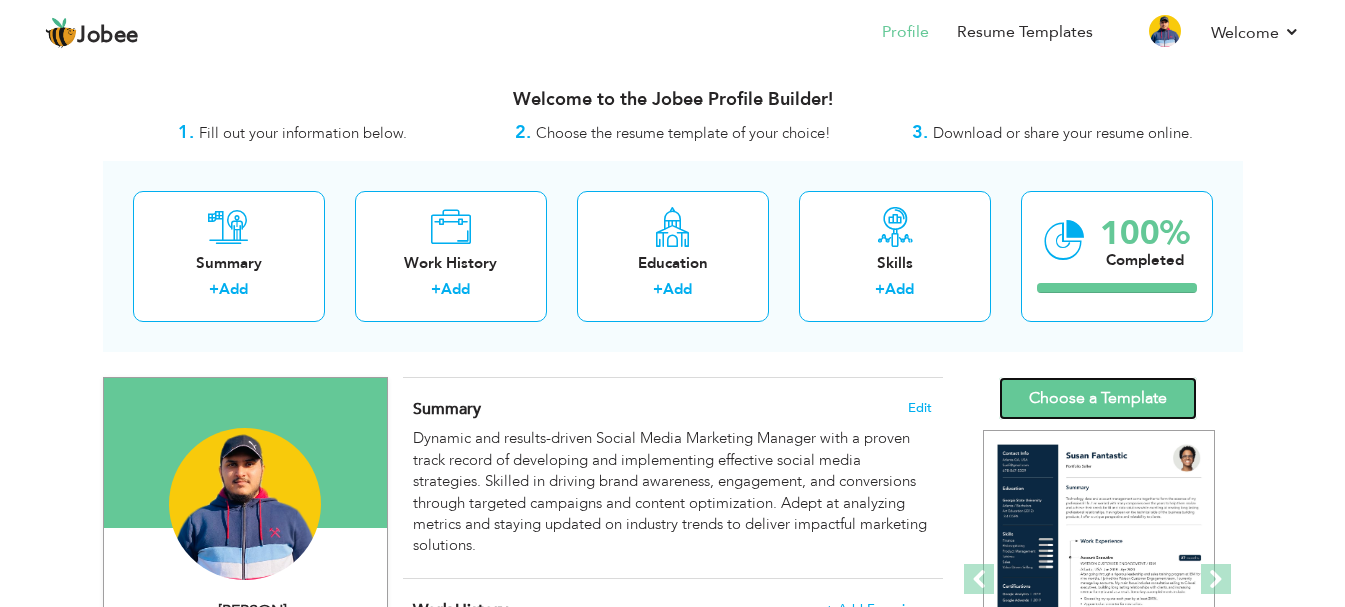 click on "Choose a Template" at bounding box center [1098, 398] 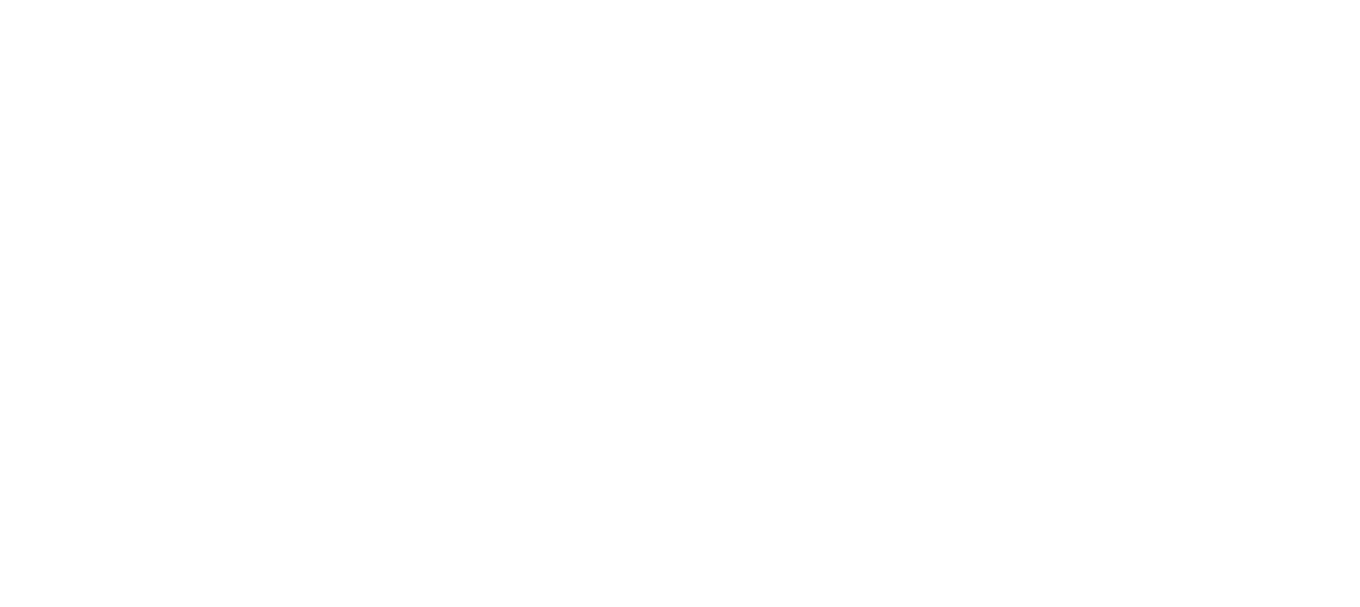 scroll, scrollTop: 0, scrollLeft: 0, axis: both 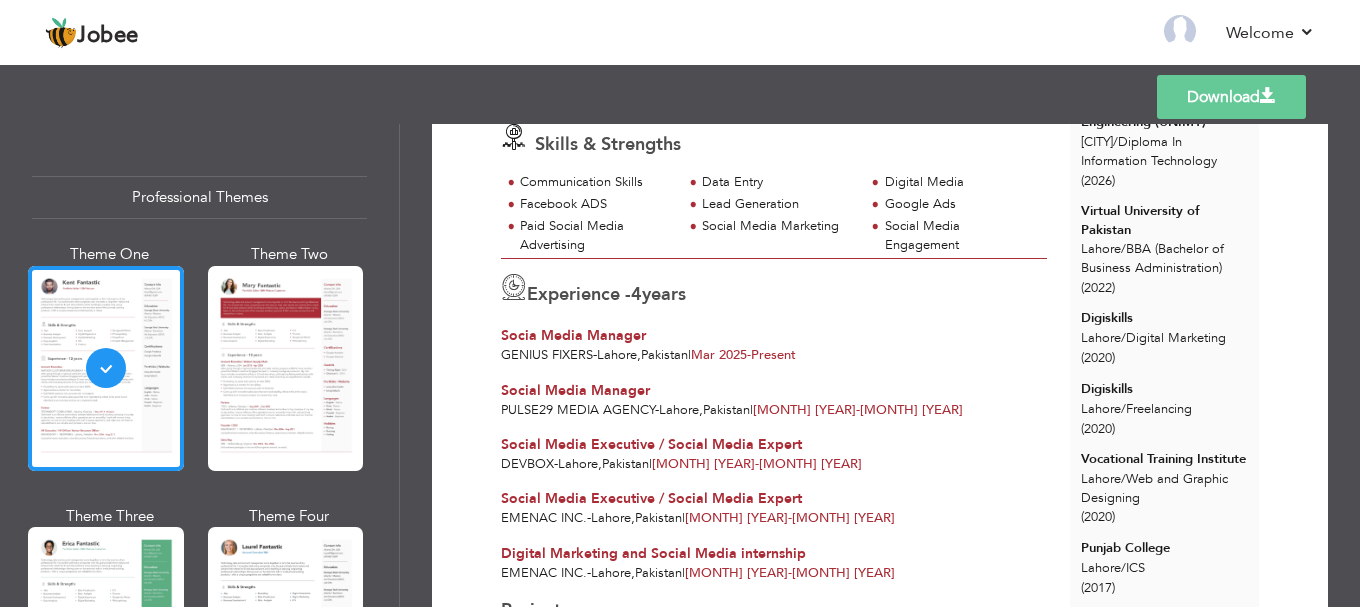 click on "Download" at bounding box center [1231, 97] 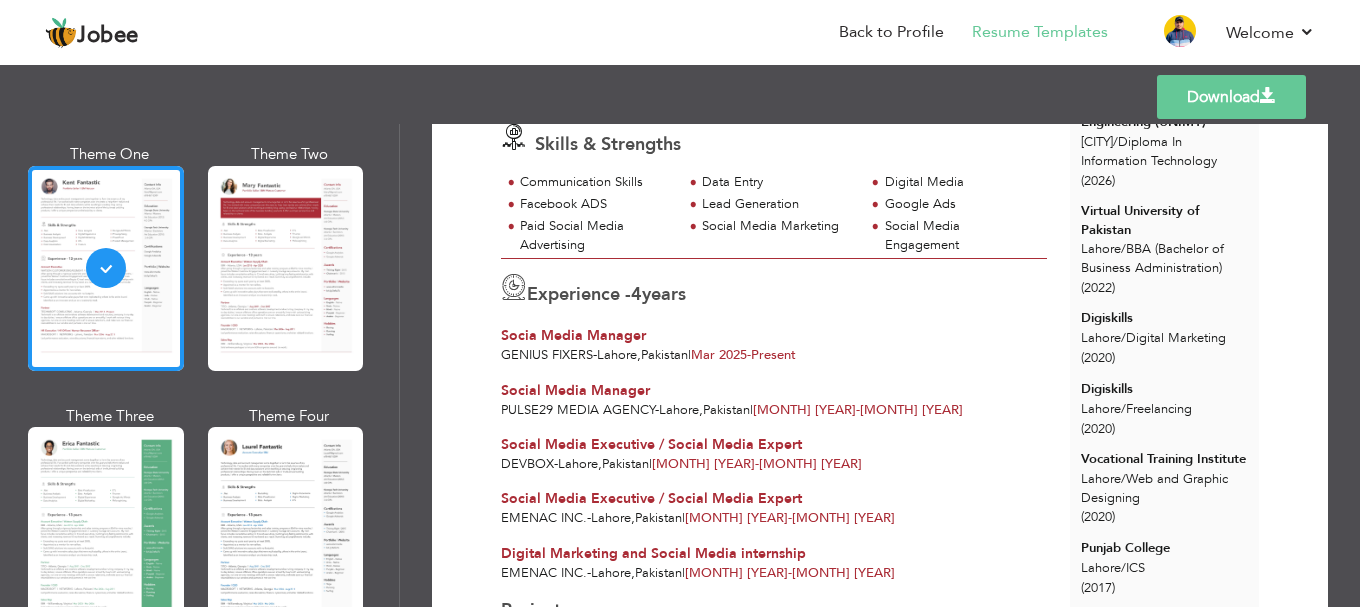 scroll, scrollTop: 0, scrollLeft: 0, axis: both 